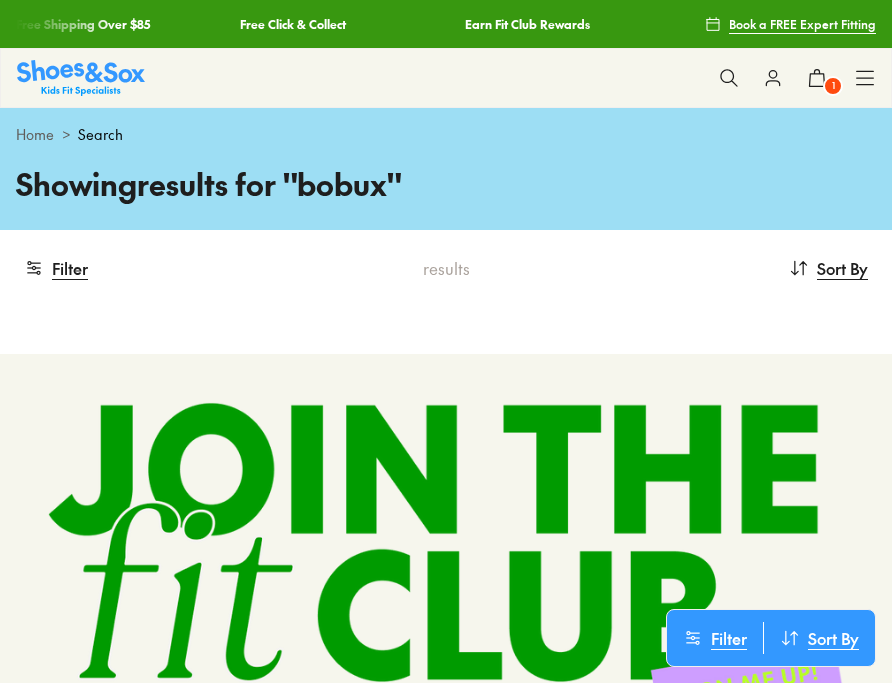 scroll, scrollTop: 0, scrollLeft: 0, axis: both 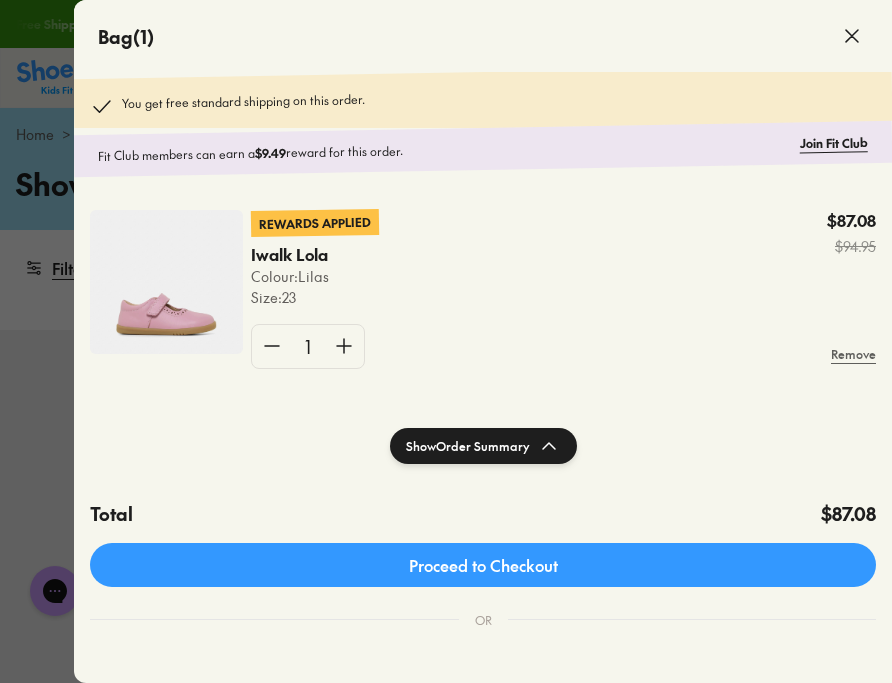 click 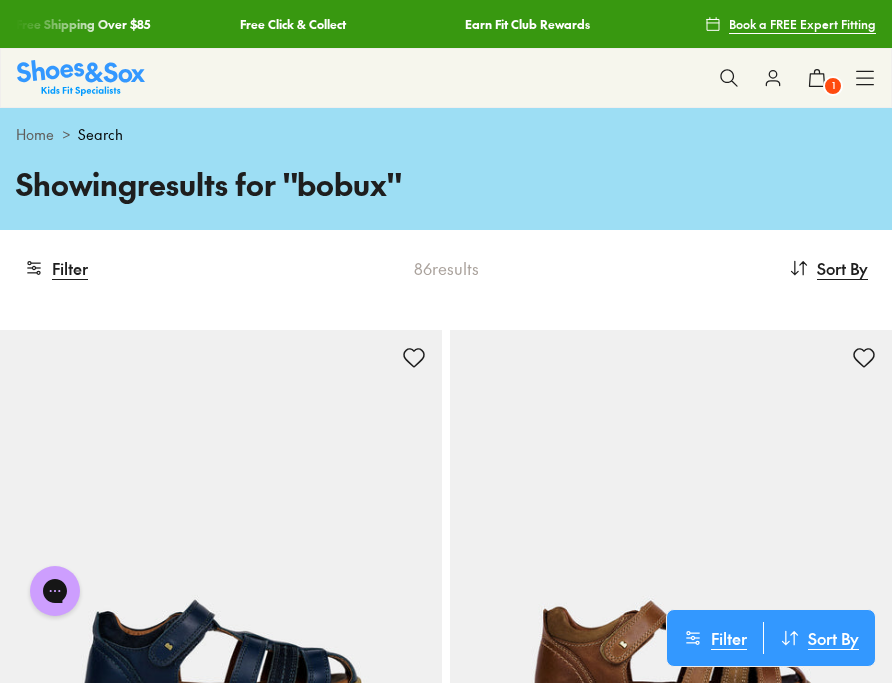 click 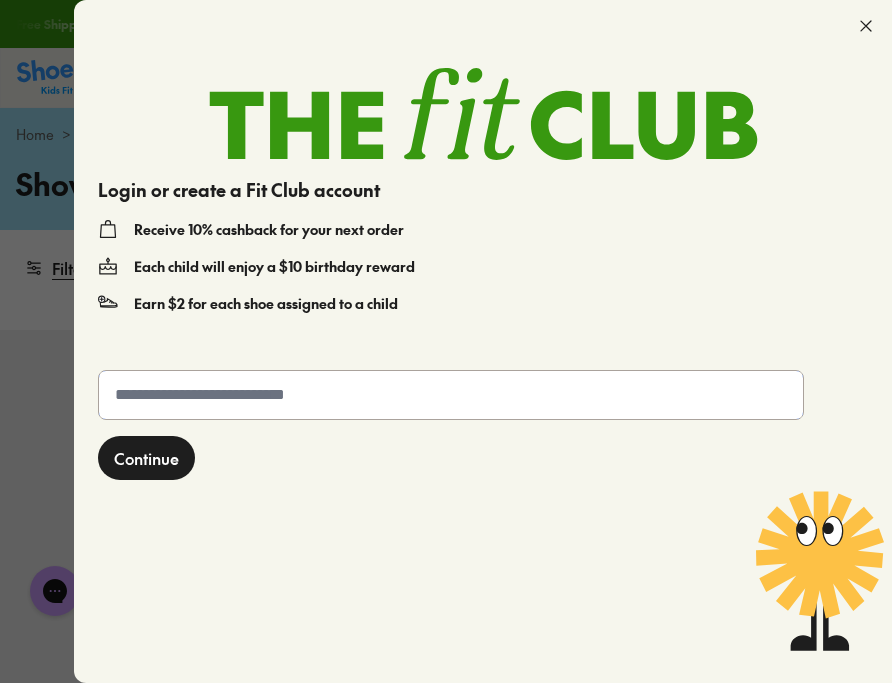 click 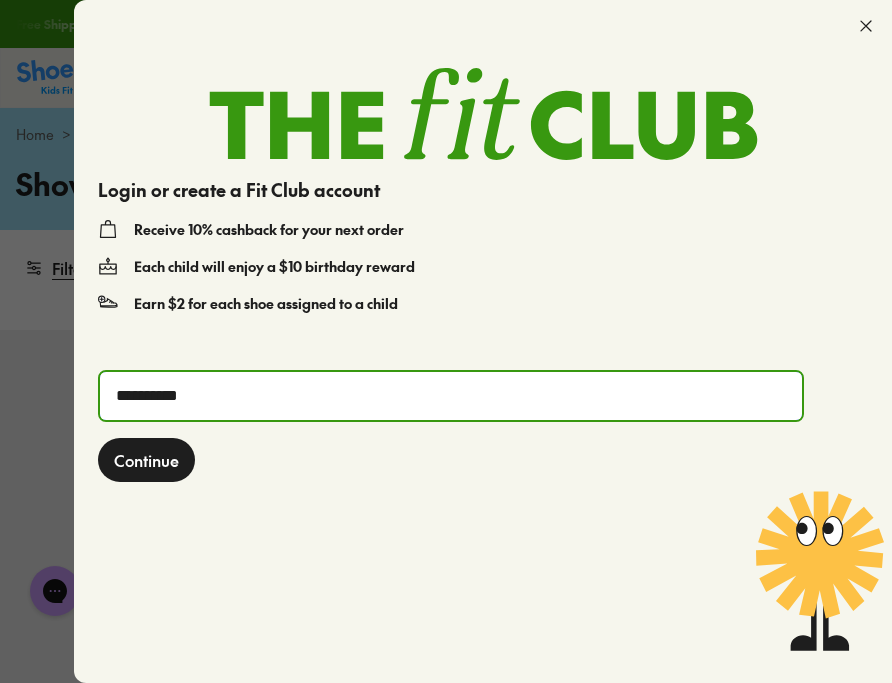 type on "**********" 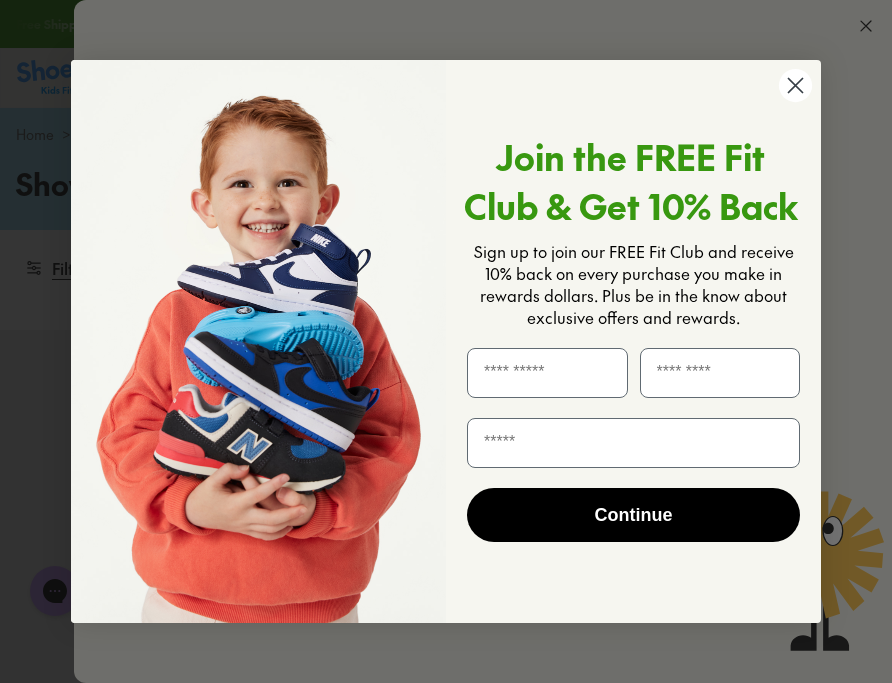 click at bounding box center [258, 341] 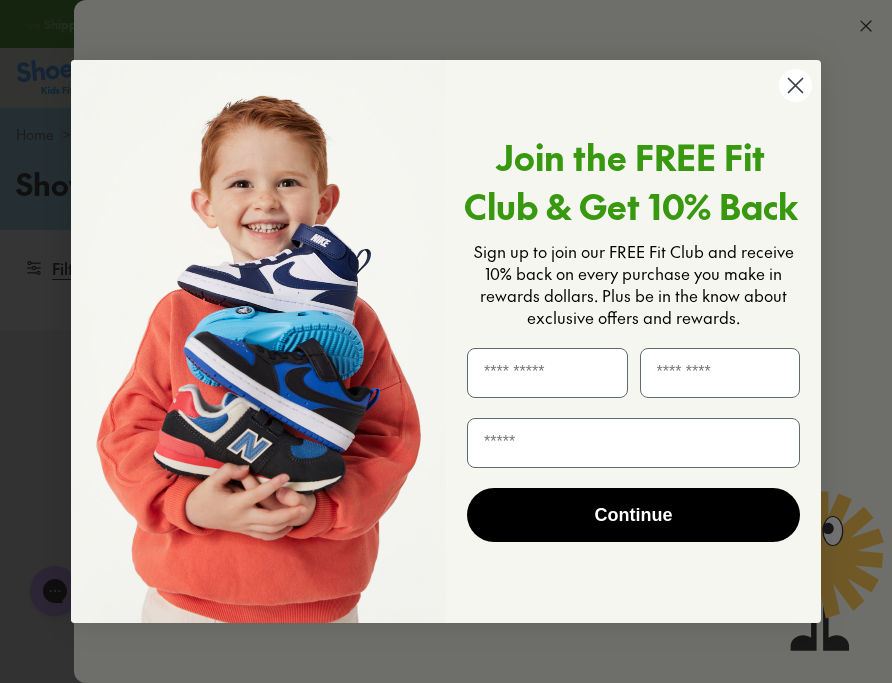 click 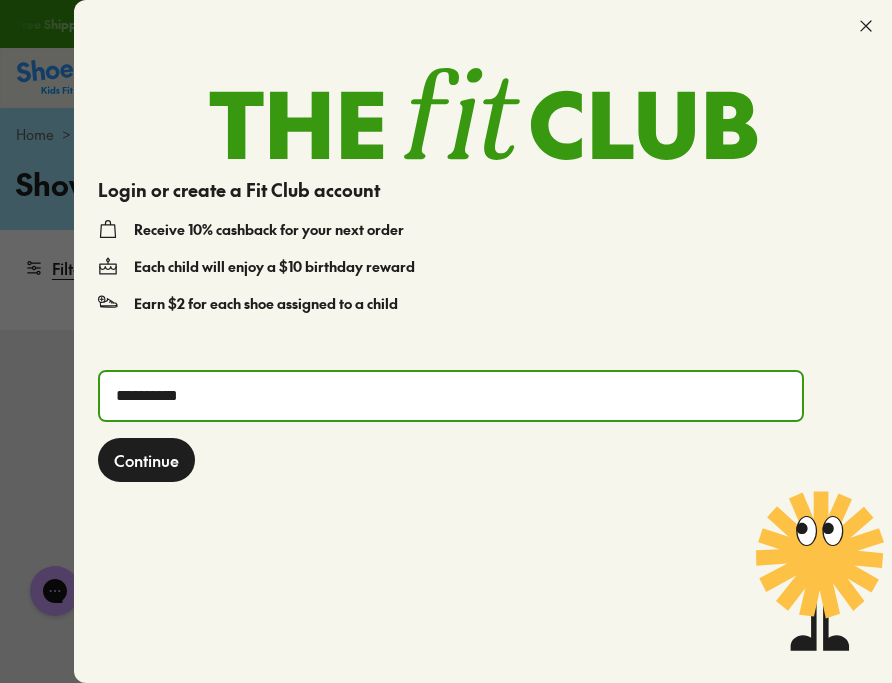 click on "**********" 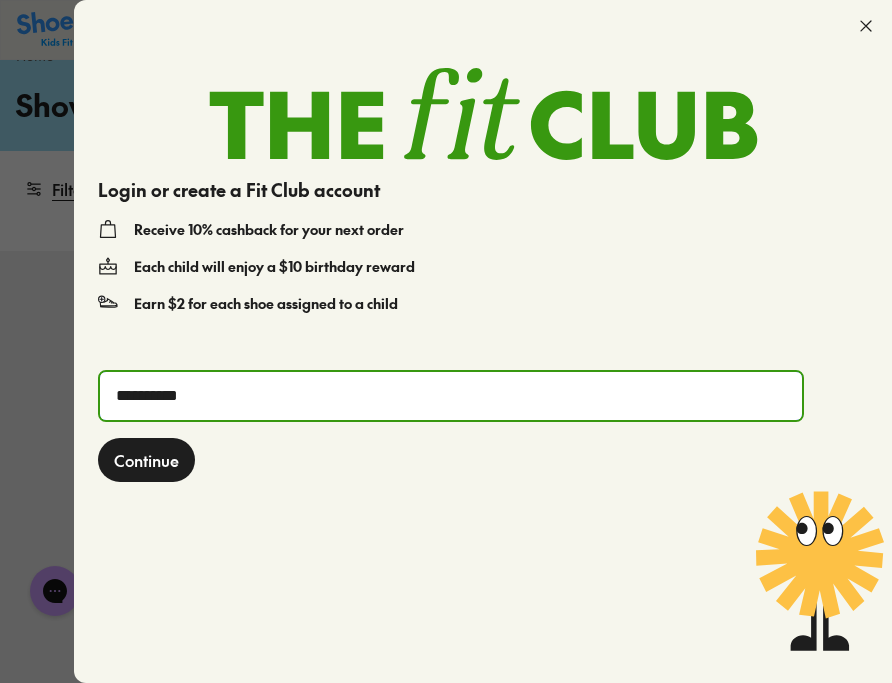 scroll, scrollTop: 82, scrollLeft: 0, axis: vertical 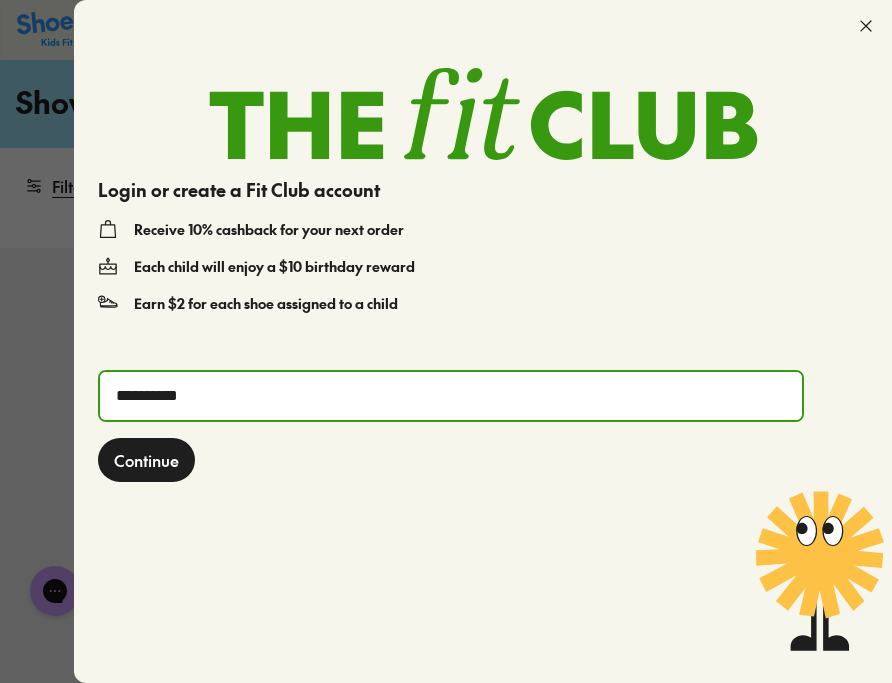 click on "Continue" 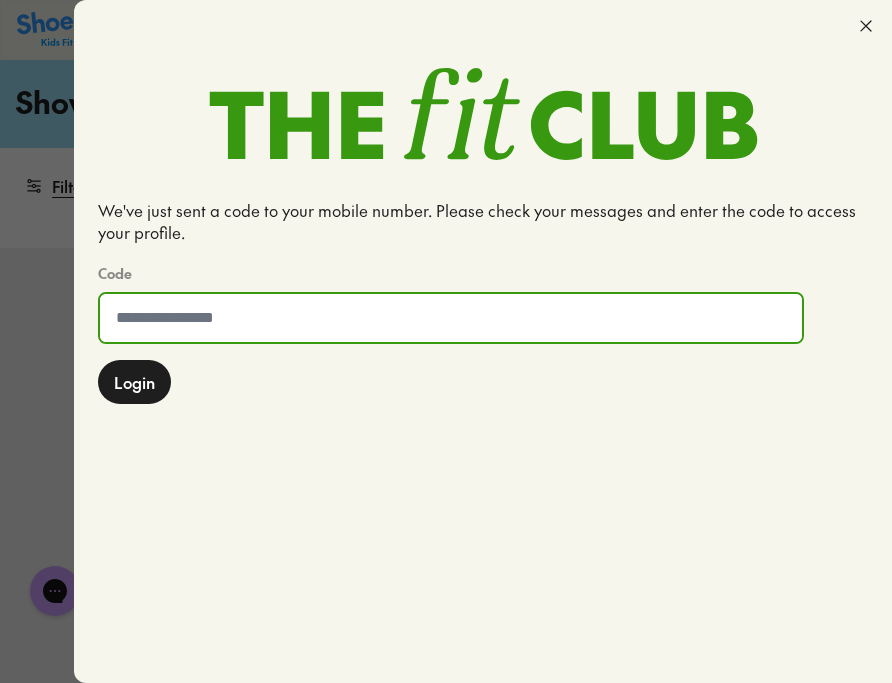 click 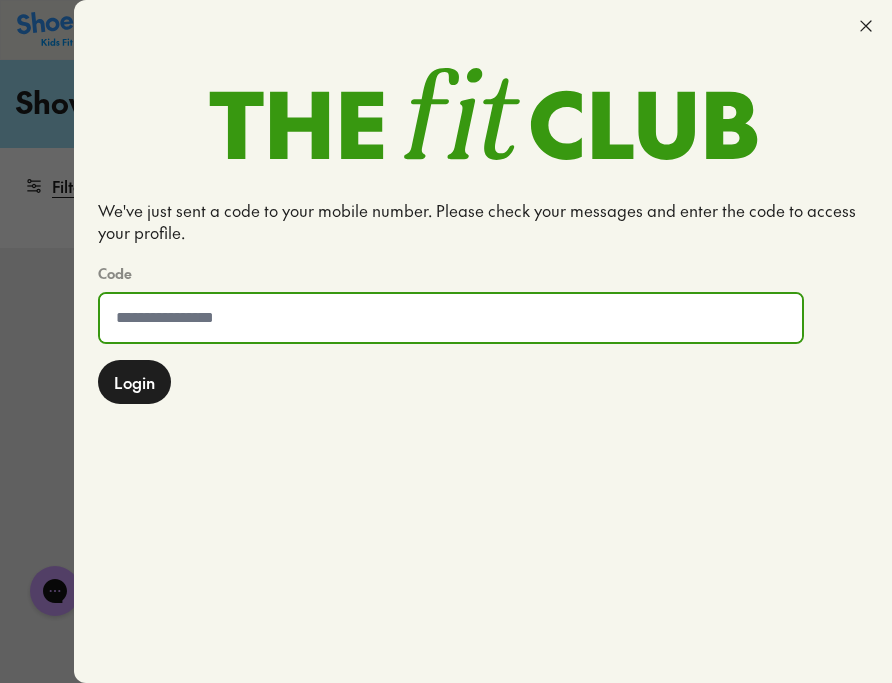 click 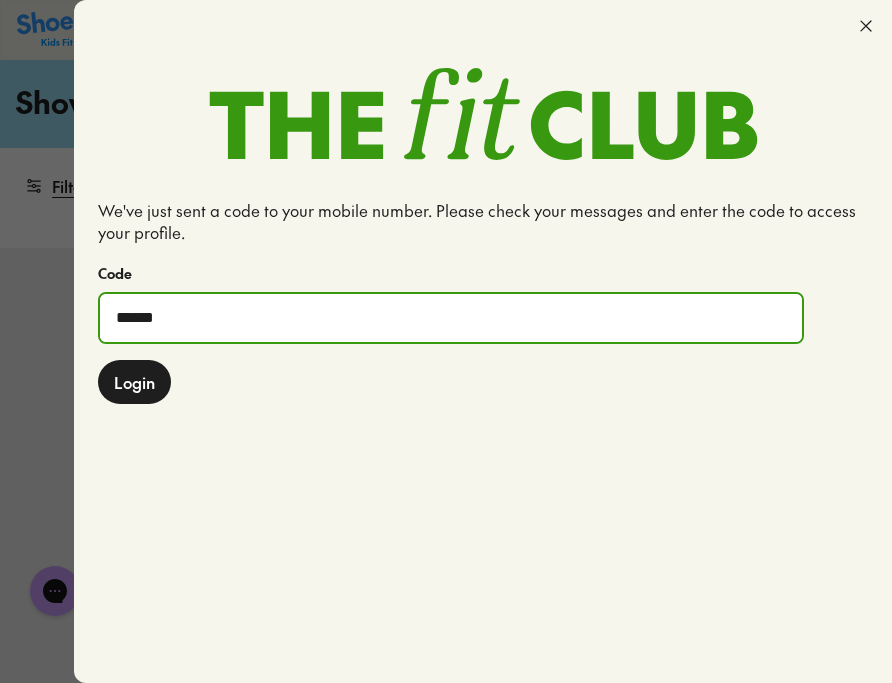 type on "******" 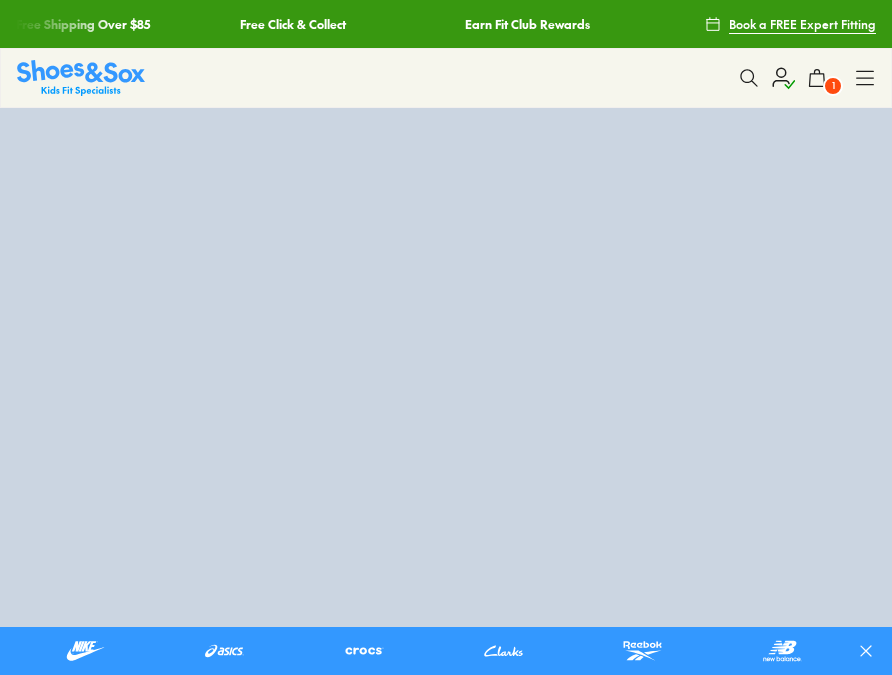 scroll, scrollTop: 0, scrollLeft: 0, axis: both 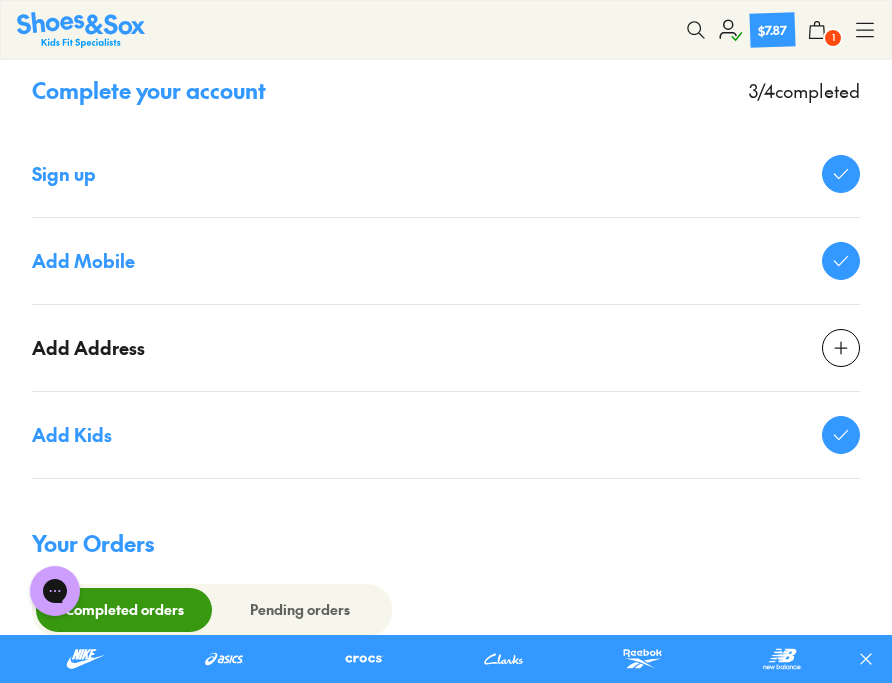 click 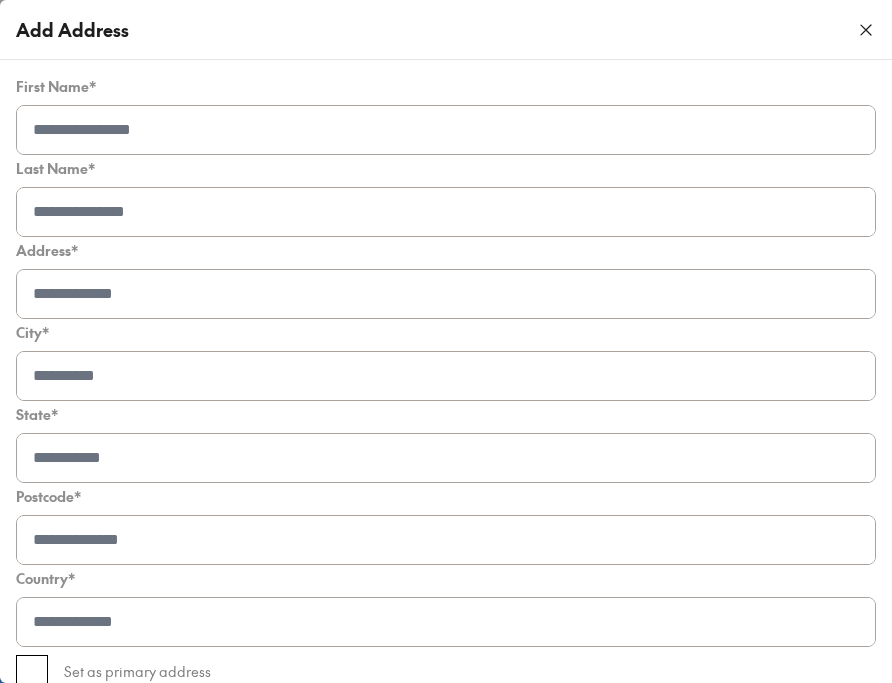 scroll, scrollTop: 0, scrollLeft: 0, axis: both 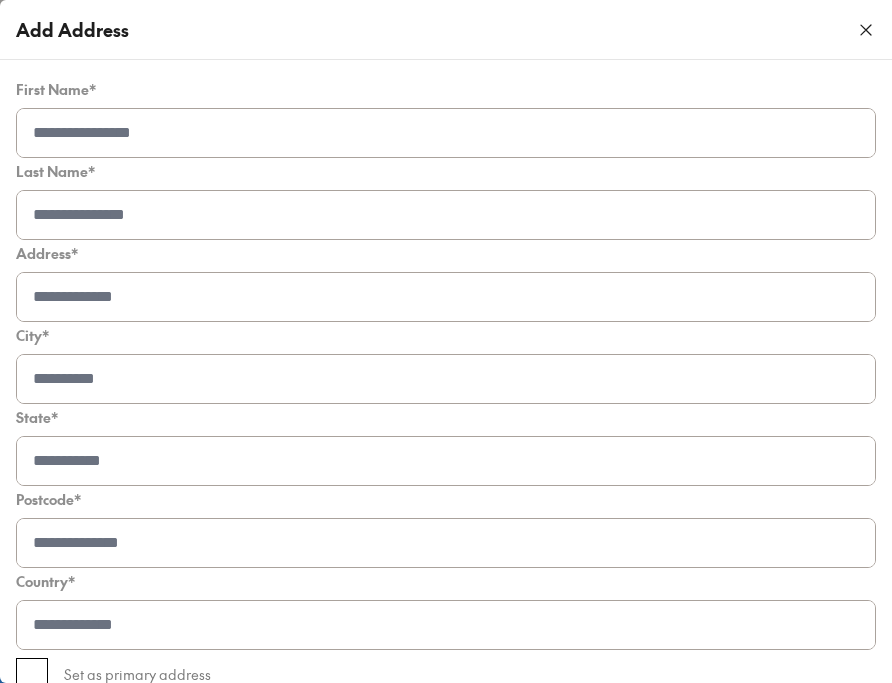 click 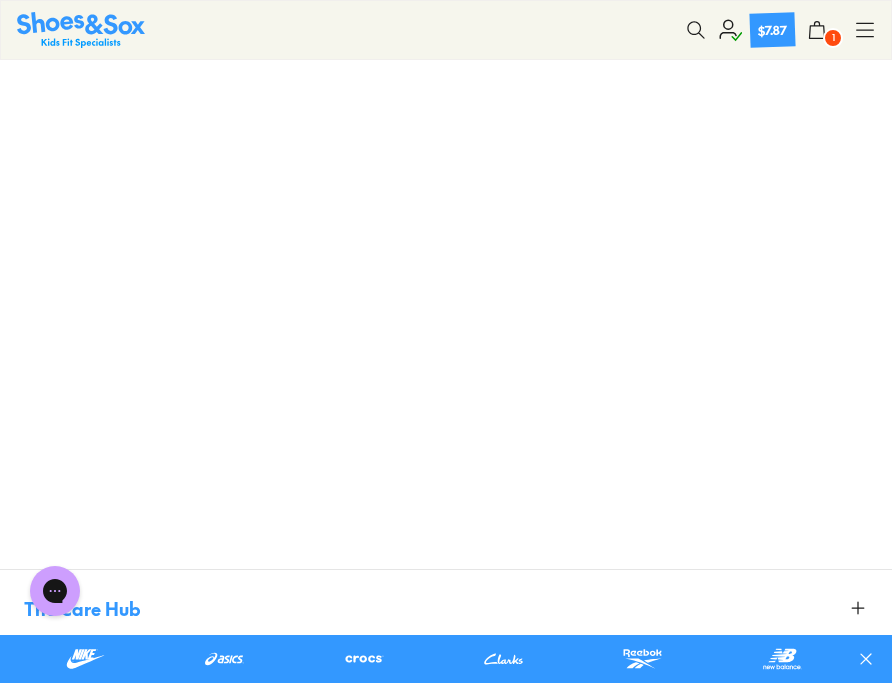 scroll, scrollTop: 0, scrollLeft: 0, axis: both 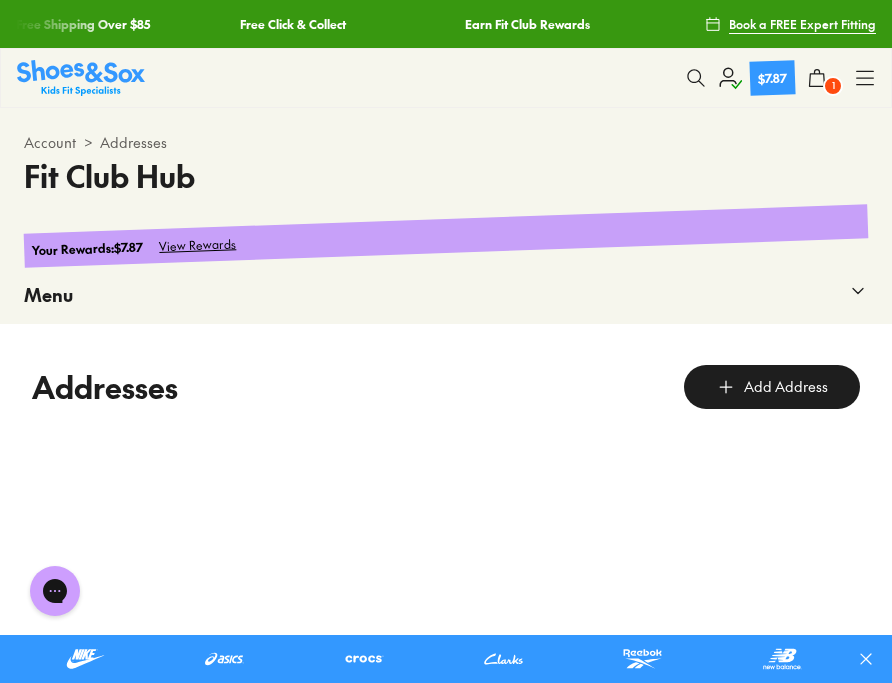 click on "Account" at bounding box center [50, 142] 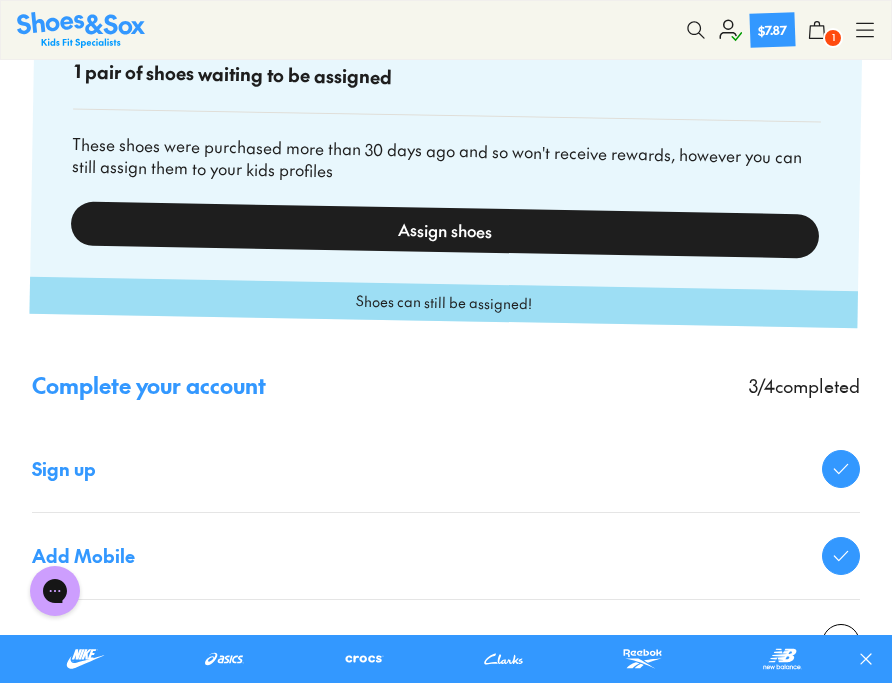 scroll, scrollTop: 968, scrollLeft: 0, axis: vertical 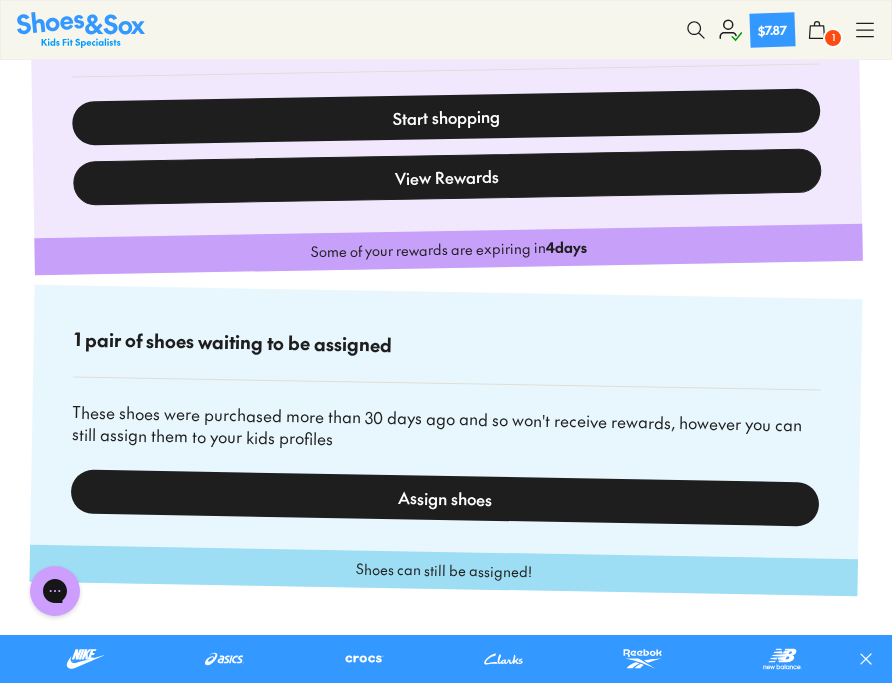 click on "View Rewards" at bounding box center (447, 176) 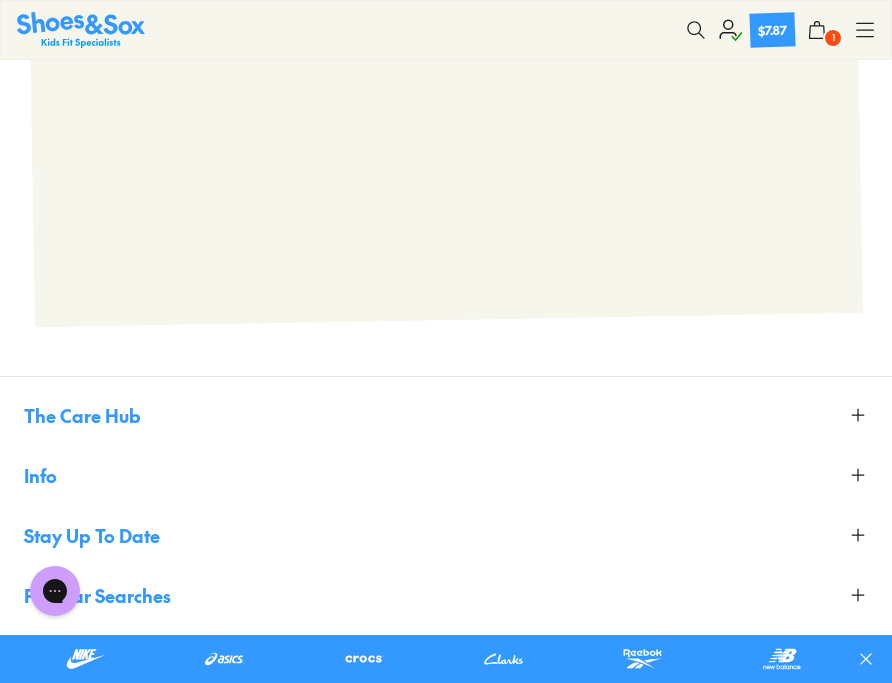 scroll, scrollTop: 108, scrollLeft: 0, axis: vertical 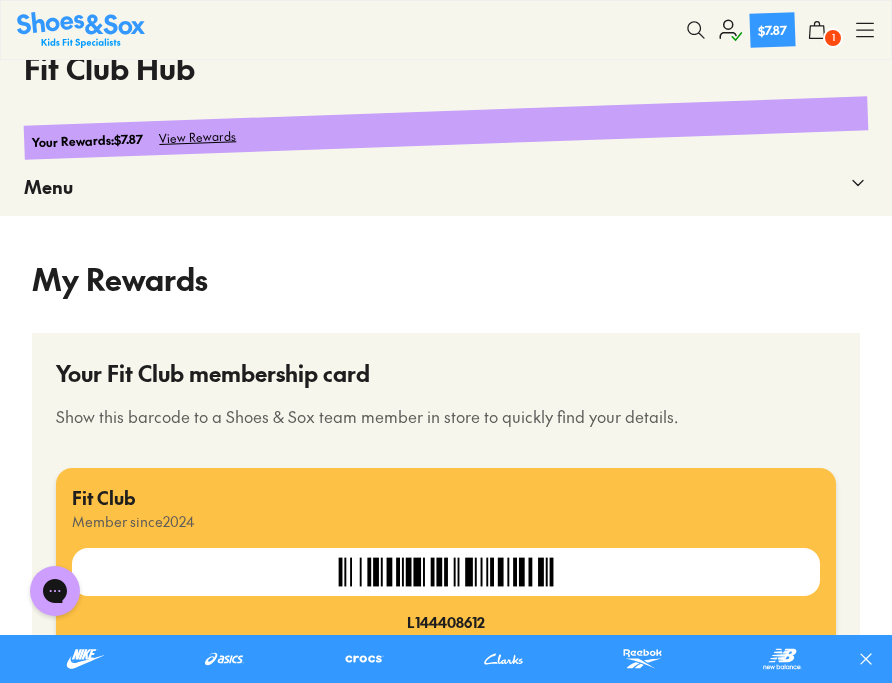 select 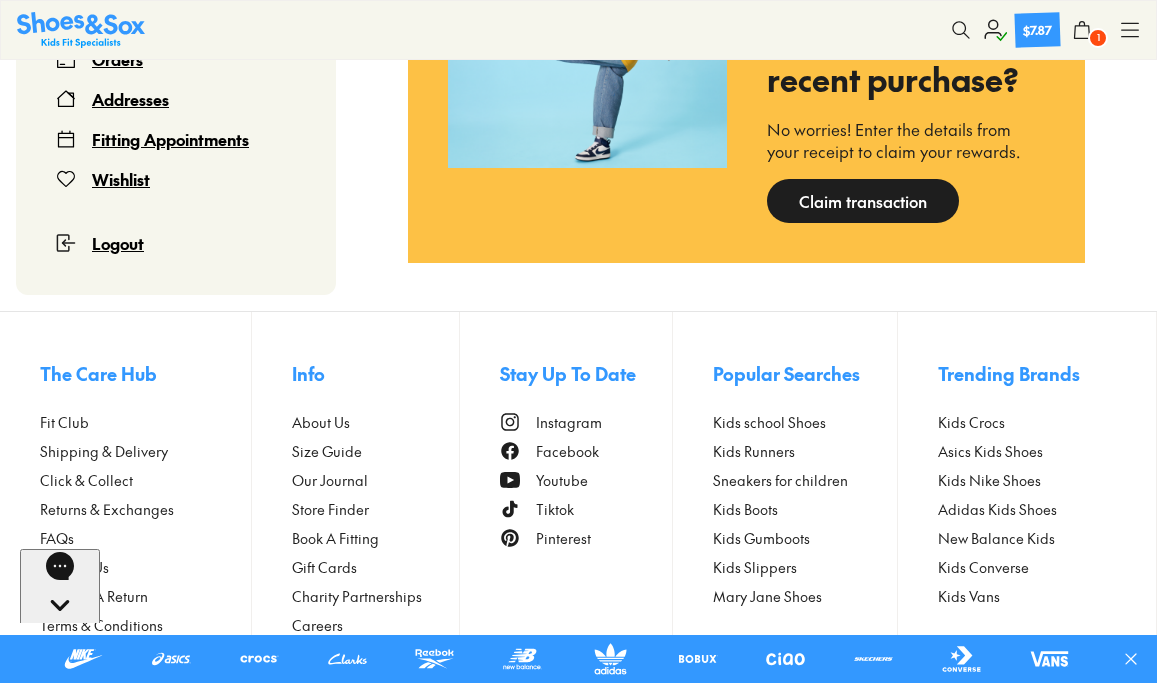 scroll, scrollTop: 2086, scrollLeft: 0, axis: vertical 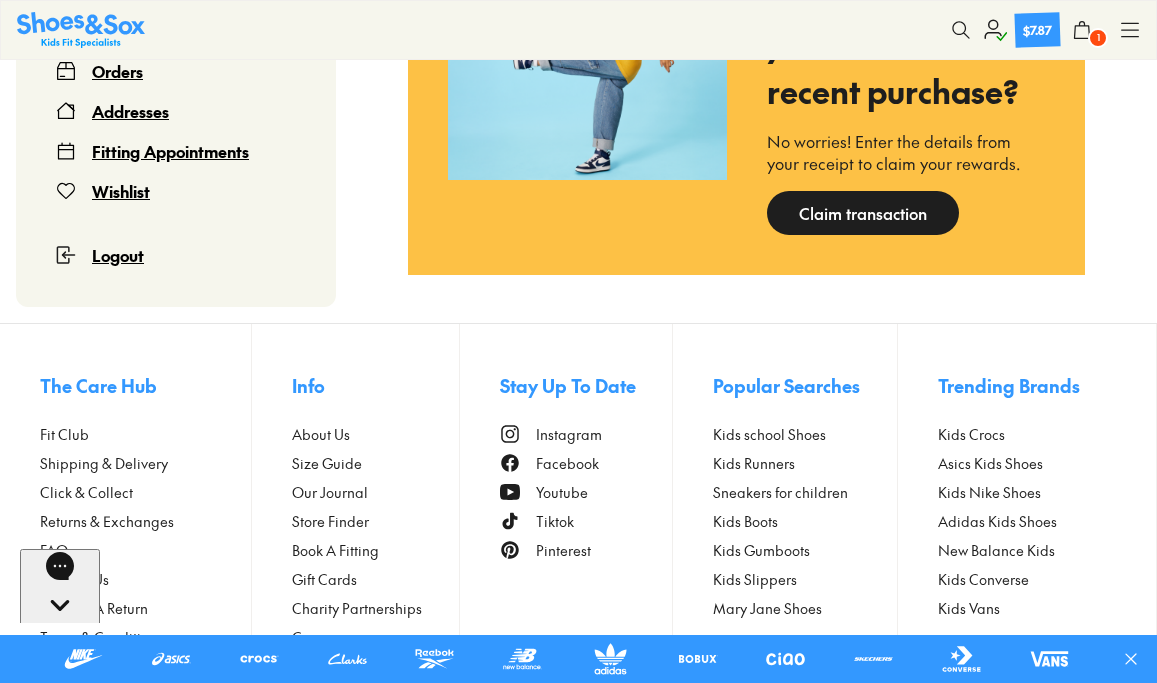 click 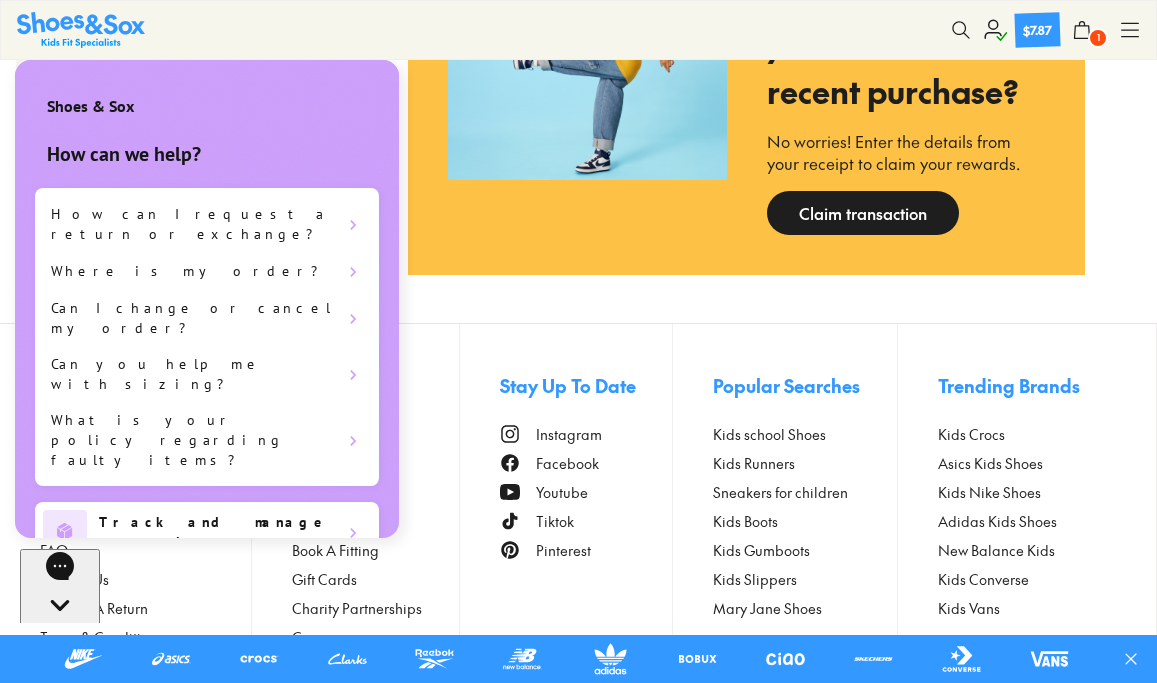 scroll, scrollTop: 0, scrollLeft: 0, axis: both 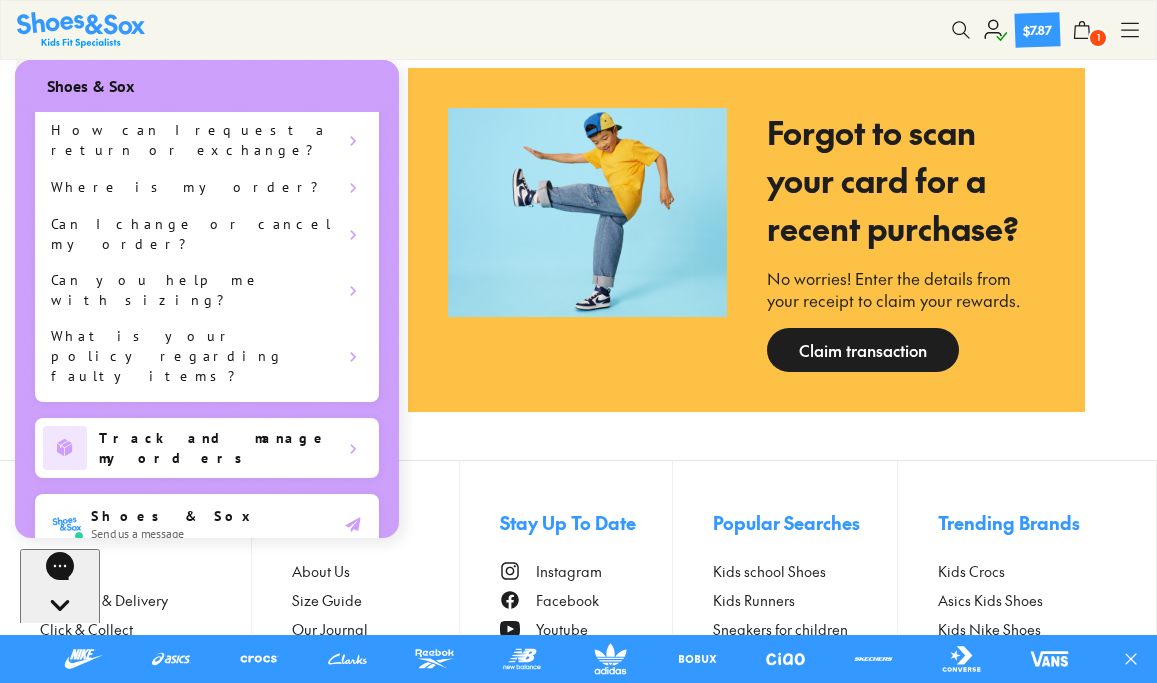 click on "Shoes & Sox Send us a message" at bounding box center (207, 524) 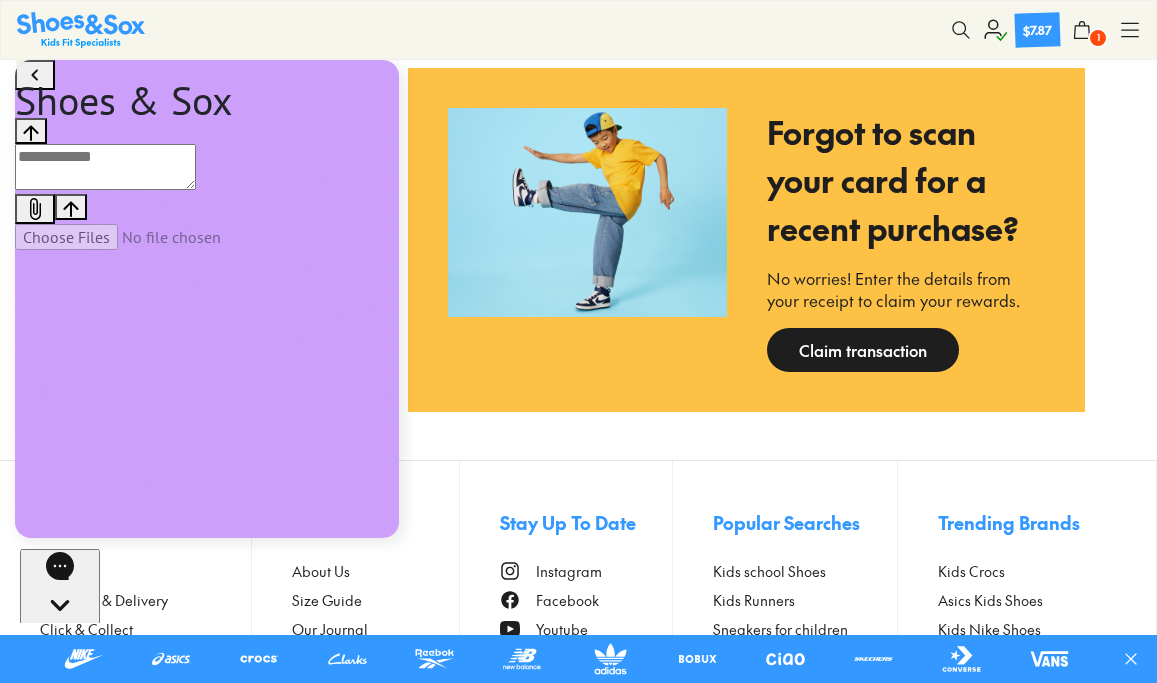 scroll, scrollTop: 0, scrollLeft: 0, axis: both 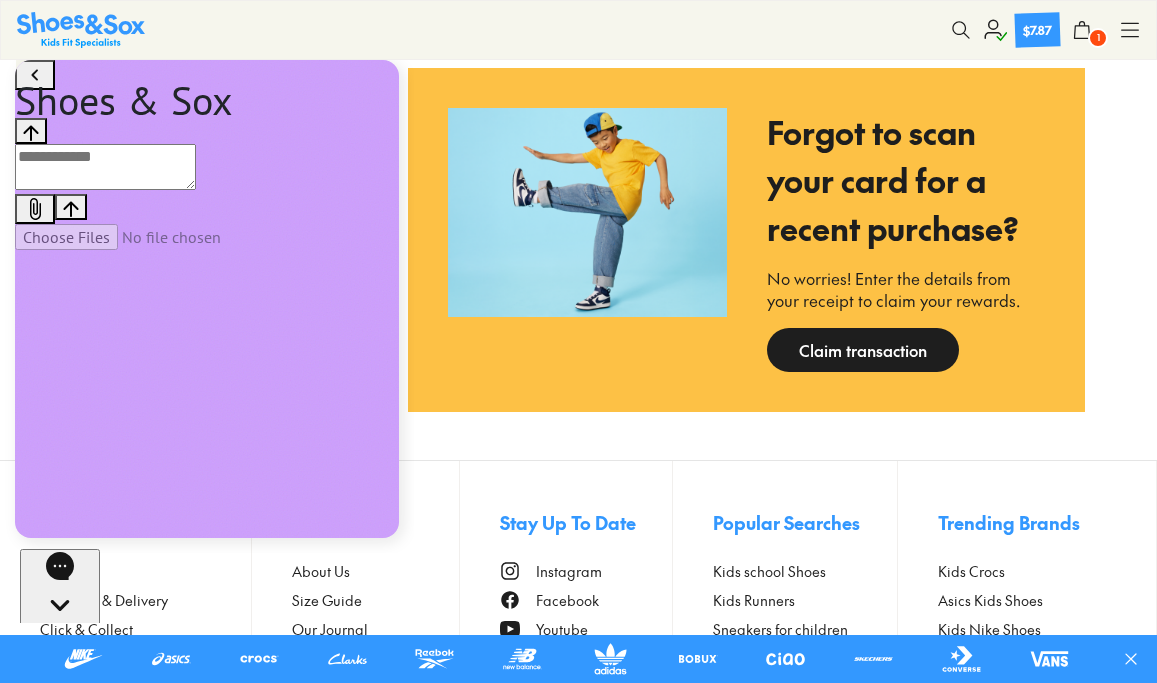 click at bounding box center (105, 167) 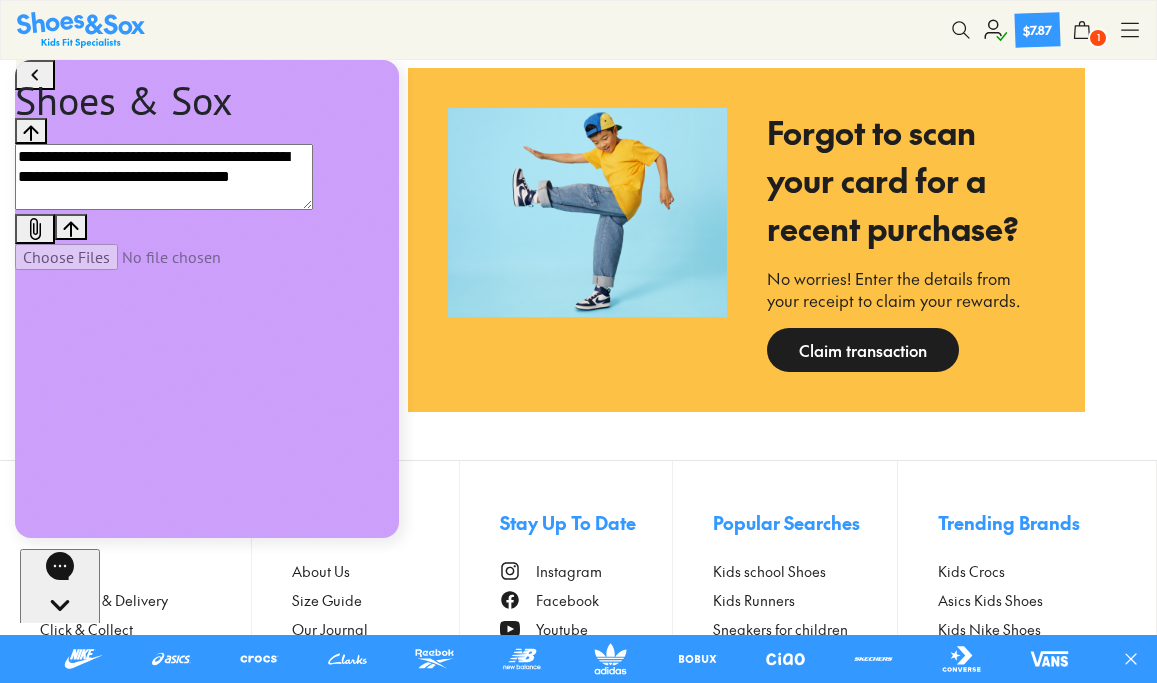 type on "**********" 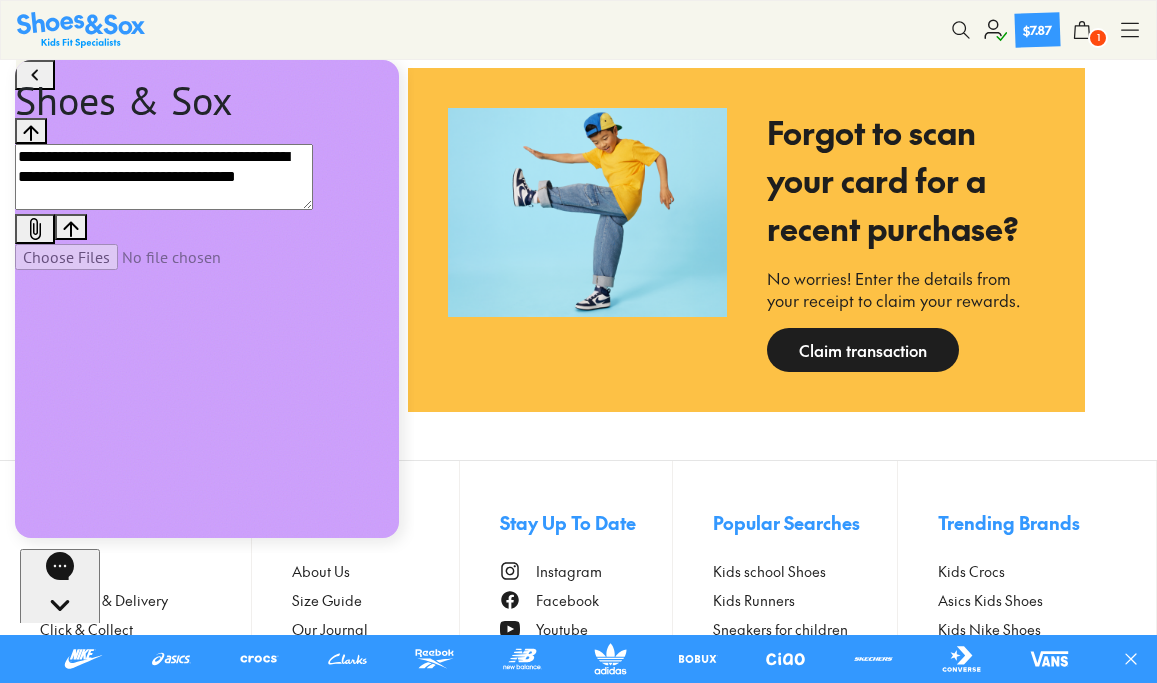 type 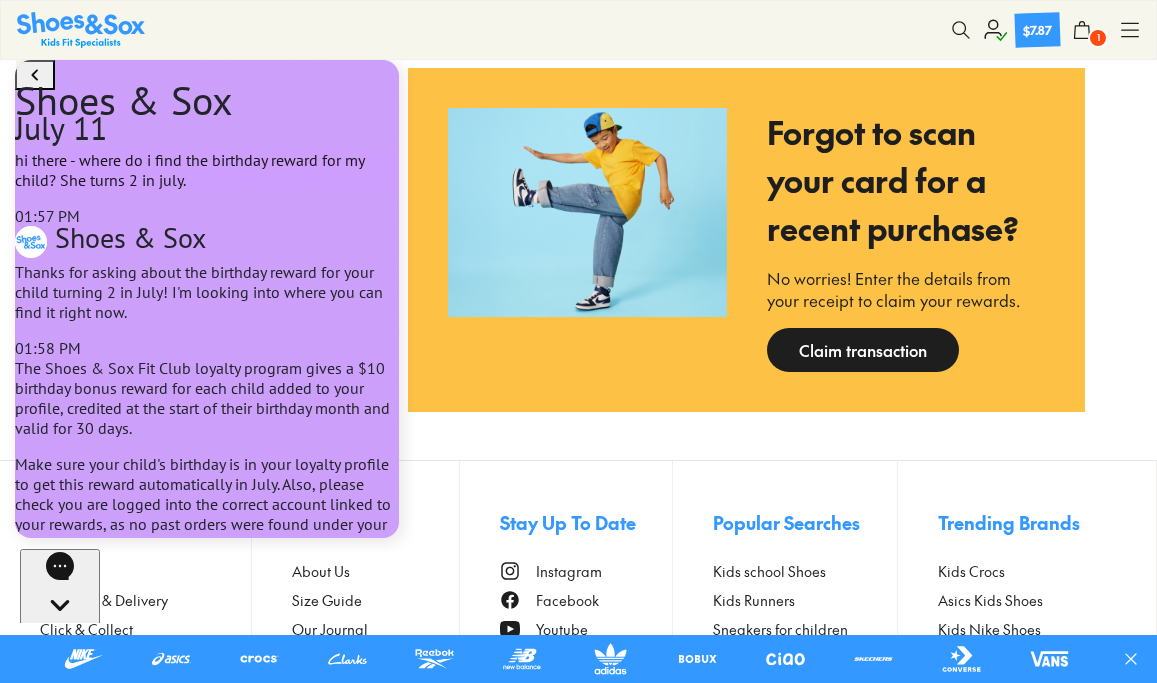 scroll, scrollTop: 301, scrollLeft: 0, axis: vertical 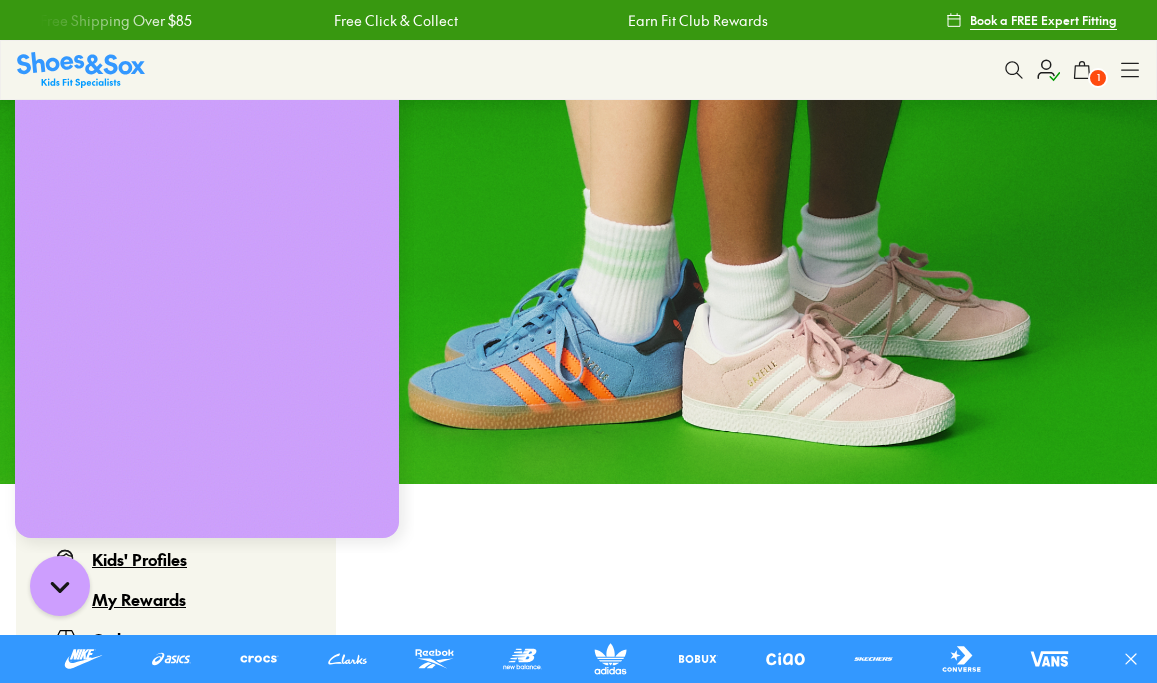 click on "Dashboard My Profile Kids' Profiles My Rewards Orders Addresses Fitting Appointments Wishlist Logout" at bounding box center (176, 651) 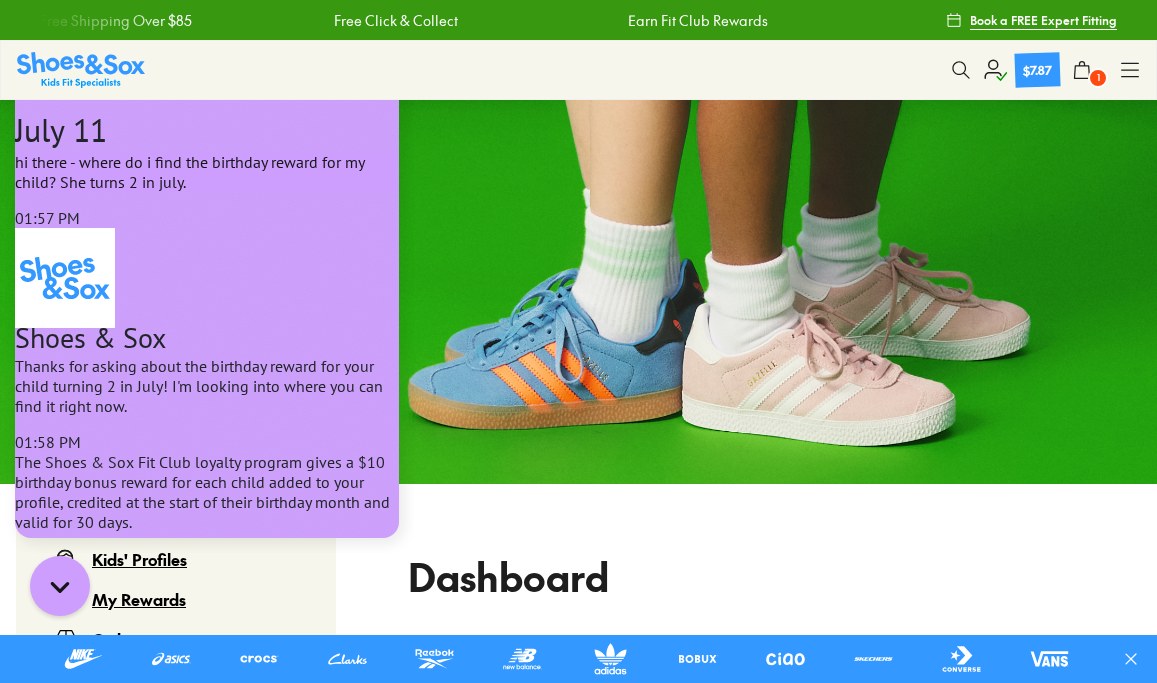 scroll, scrollTop: 301, scrollLeft: 0, axis: vertical 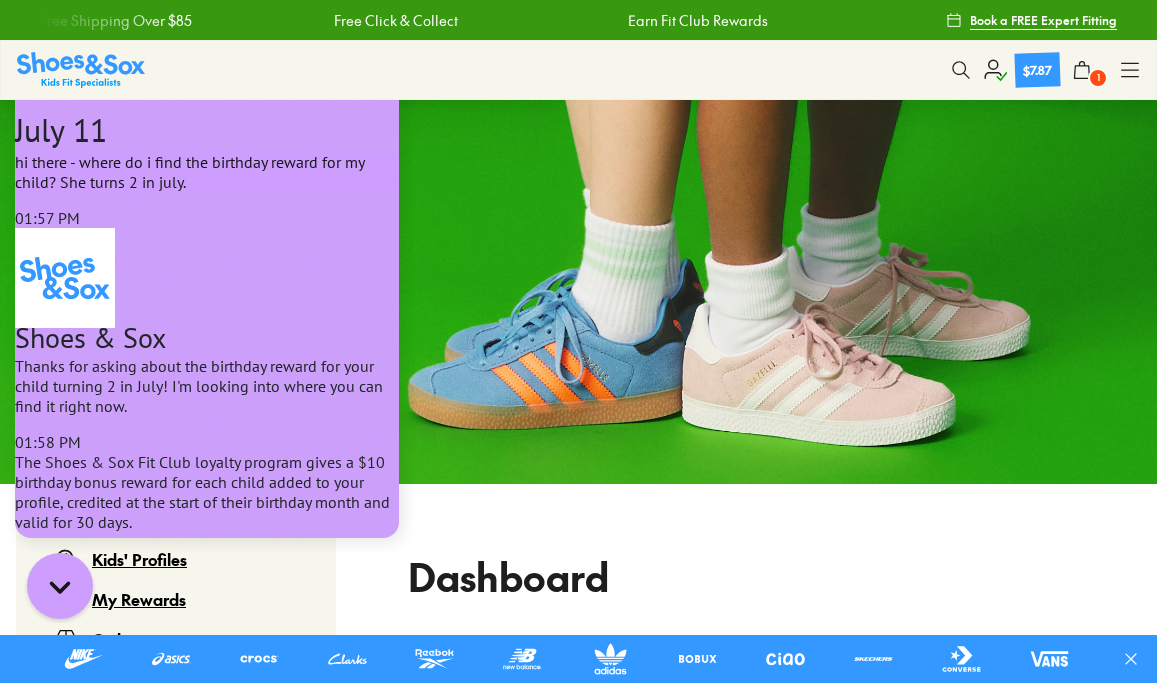 click 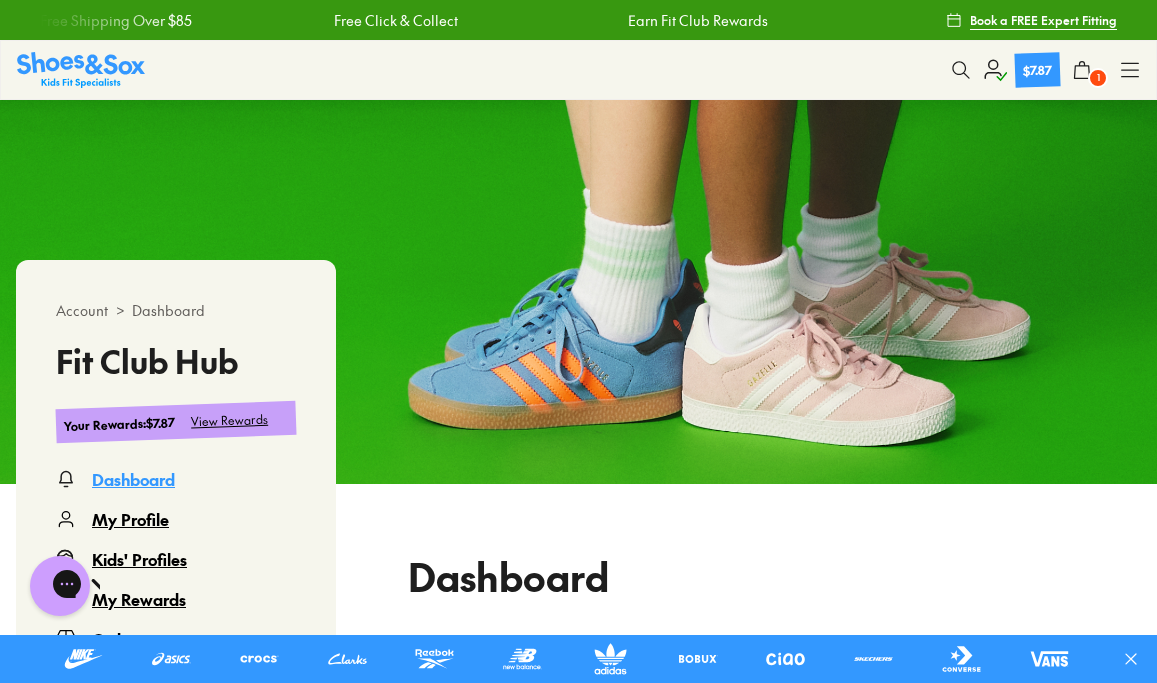 click on "My Profile" at bounding box center [130, 519] 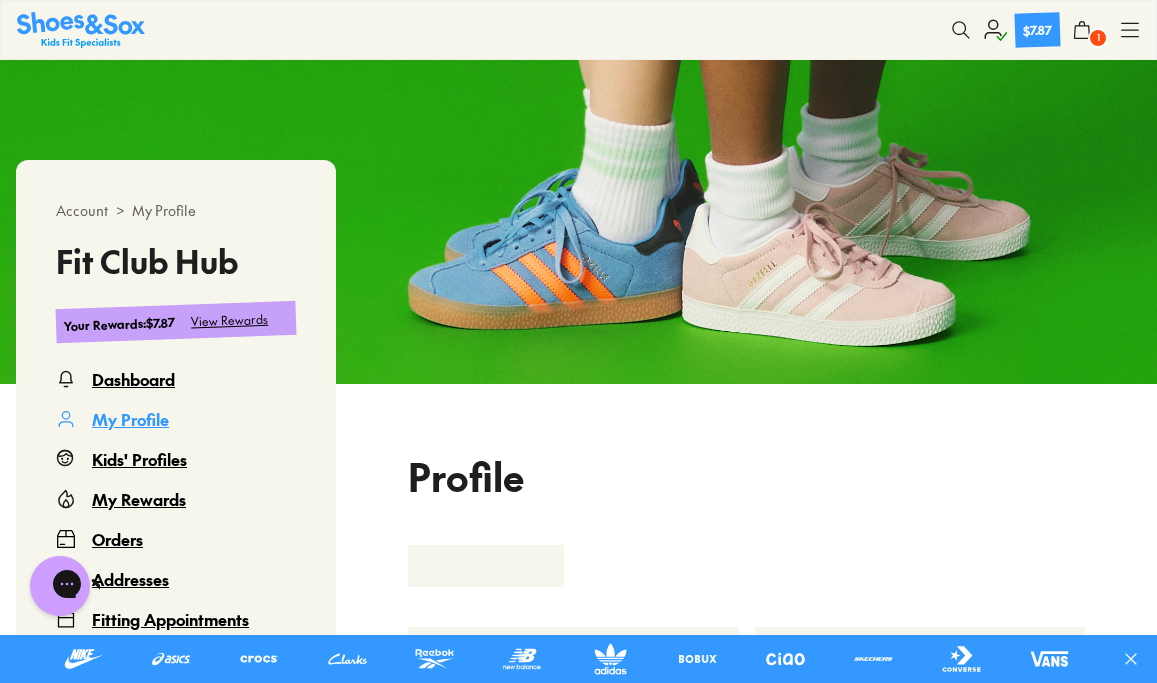 select 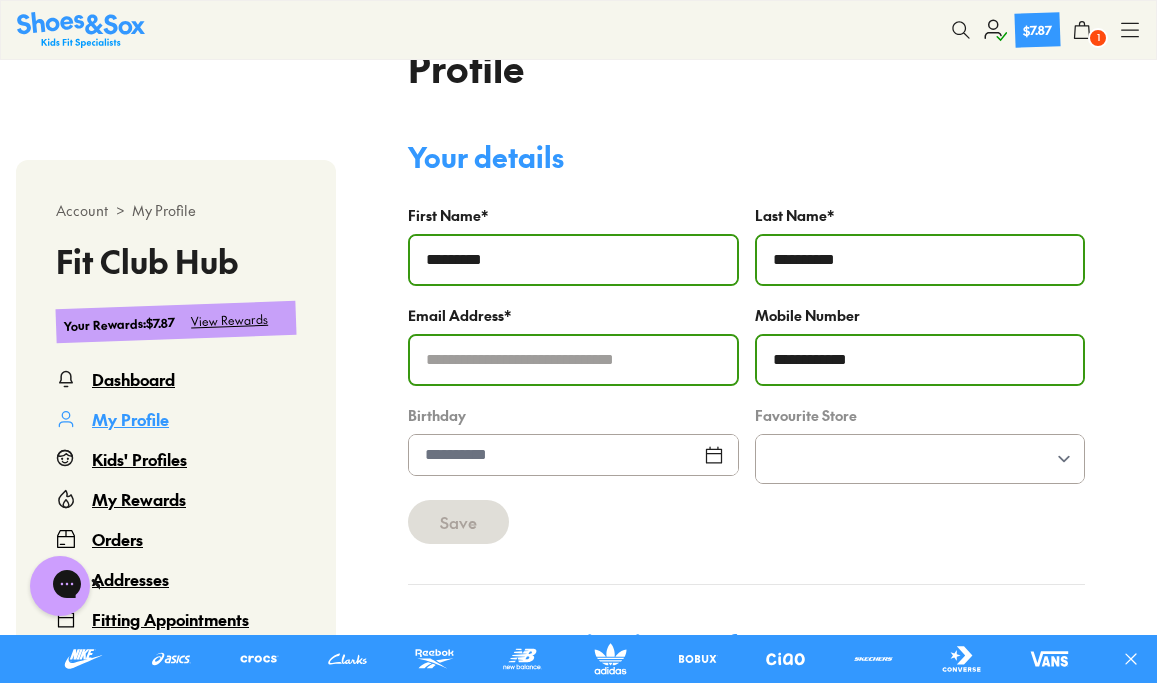 scroll, scrollTop: 511, scrollLeft: 0, axis: vertical 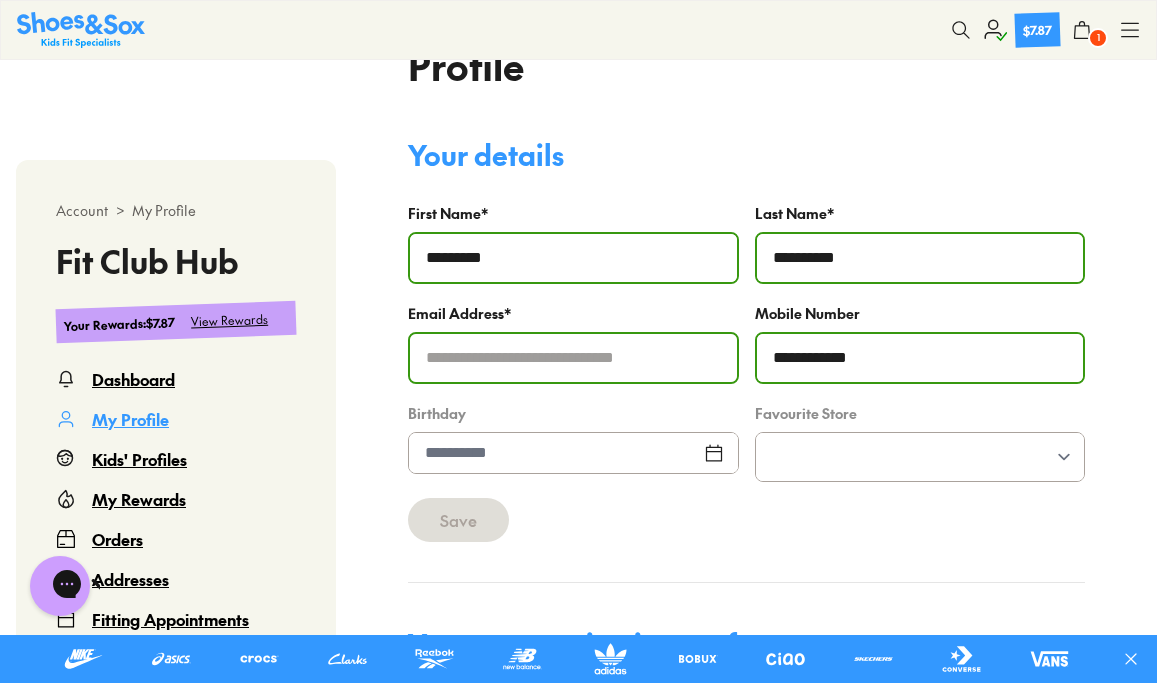click on "**********" at bounding box center [573, 358] 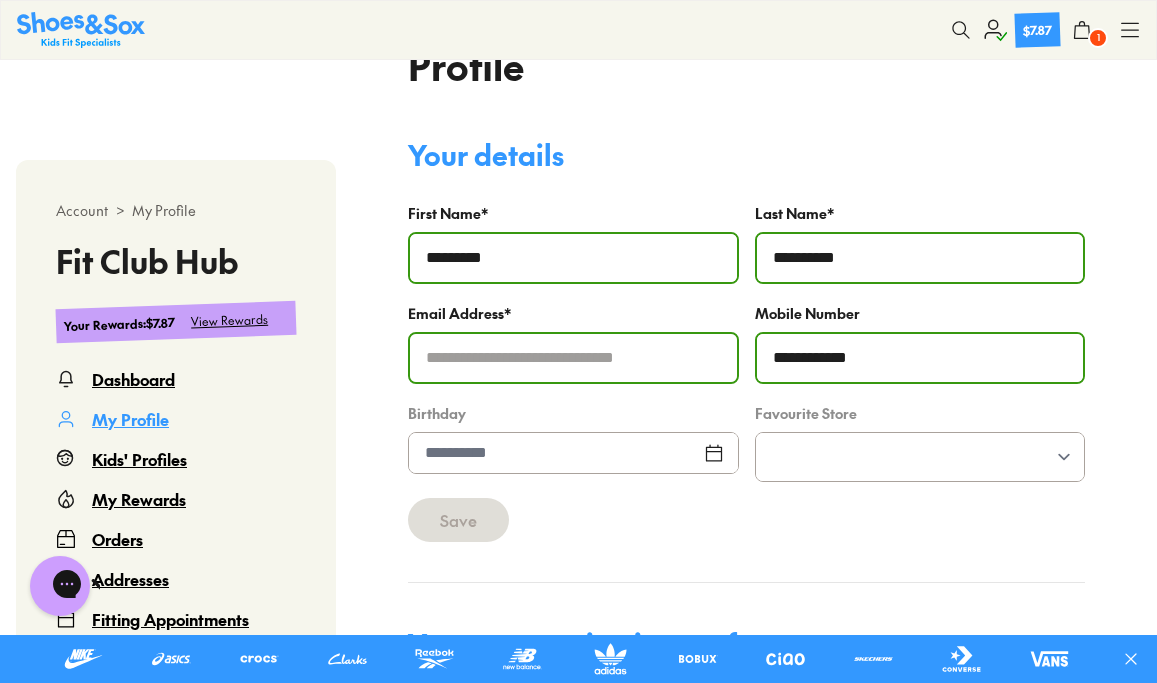 click 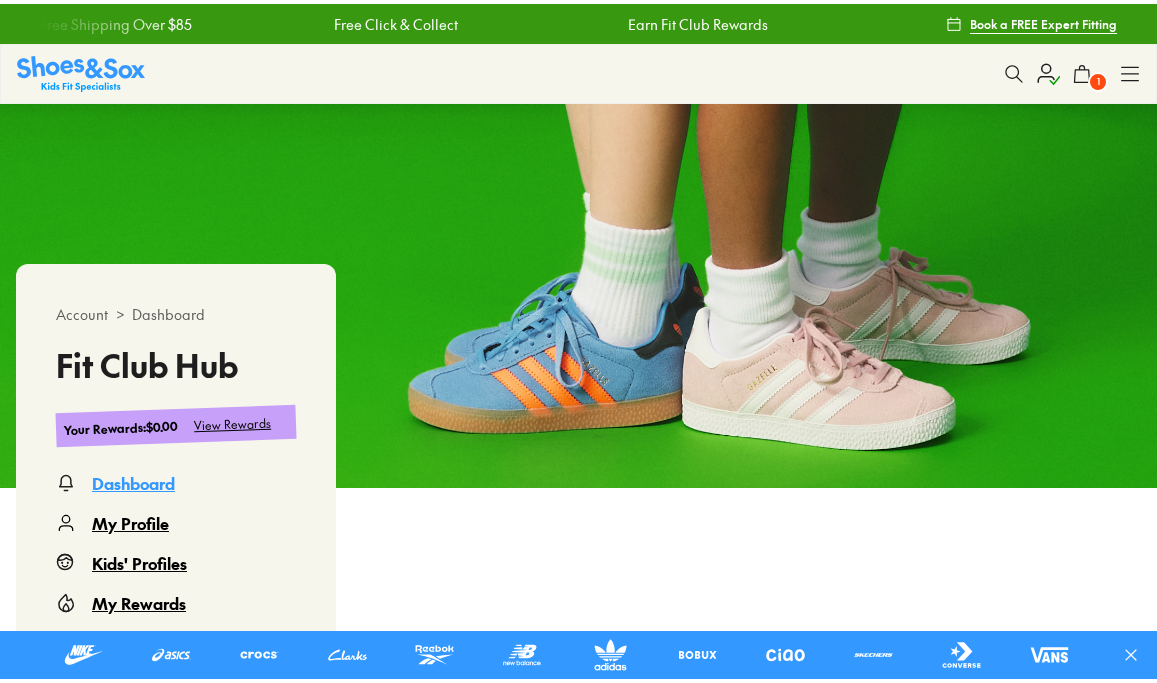 scroll, scrollTop: 0, scrollLeft: 0, axis: both 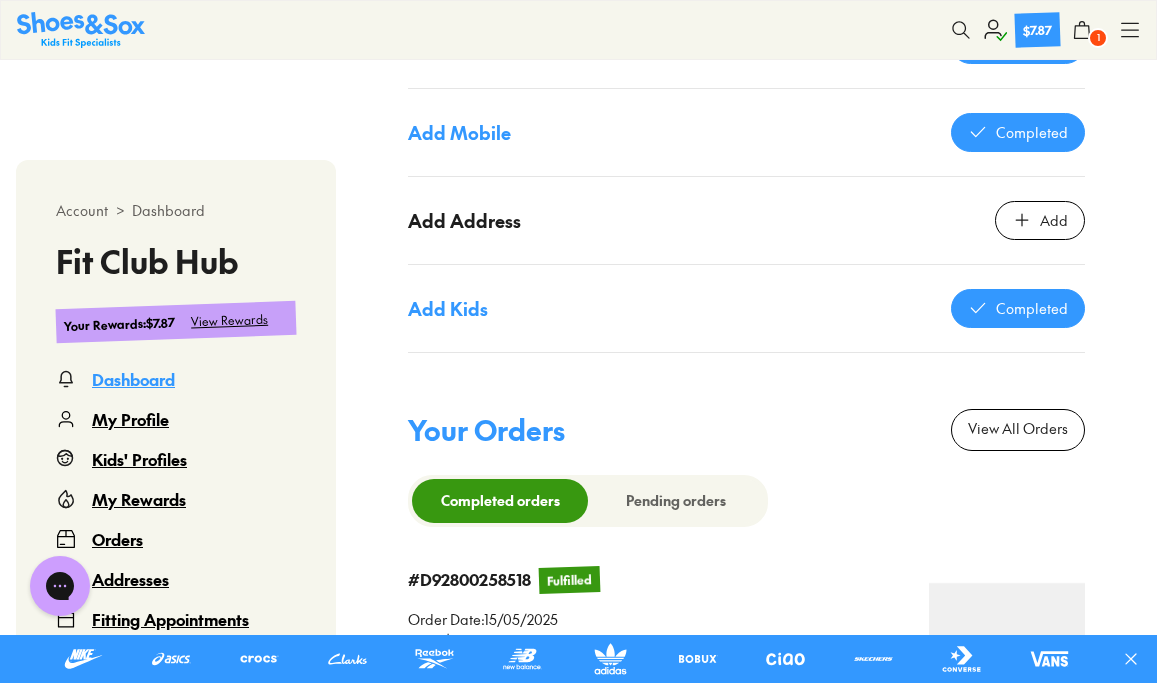 click on "Completed" at bounding box center [1032, 308] 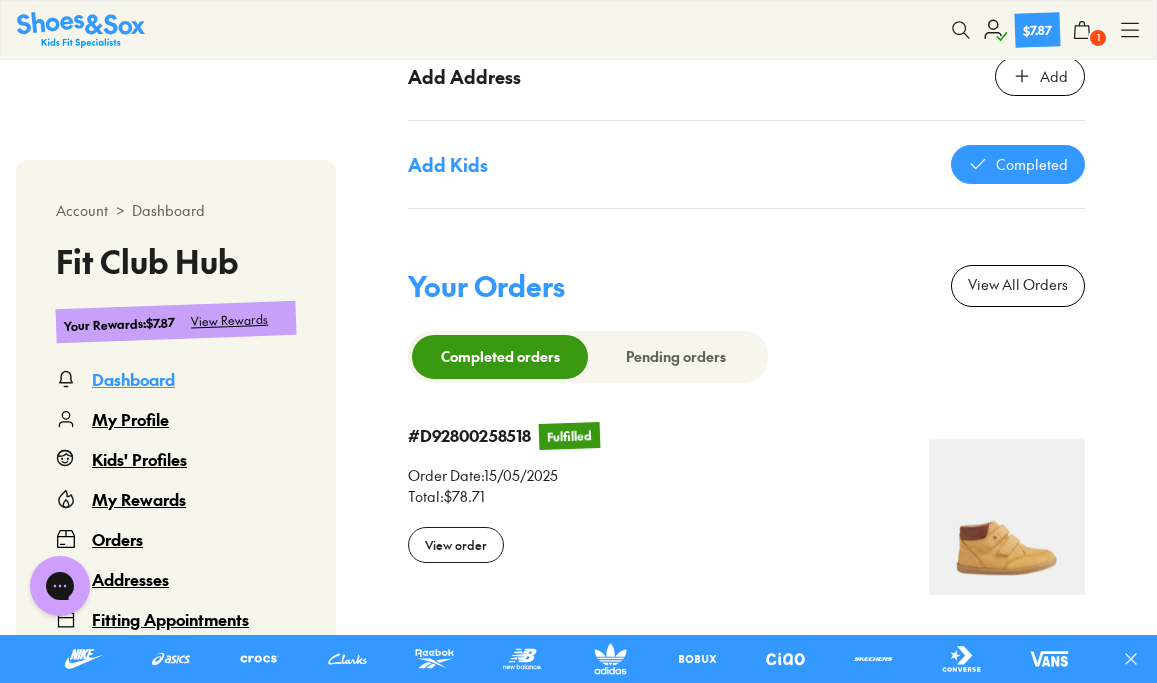 scroll, scrollTop: 1438, scrollLeft: 0, axis: vertical 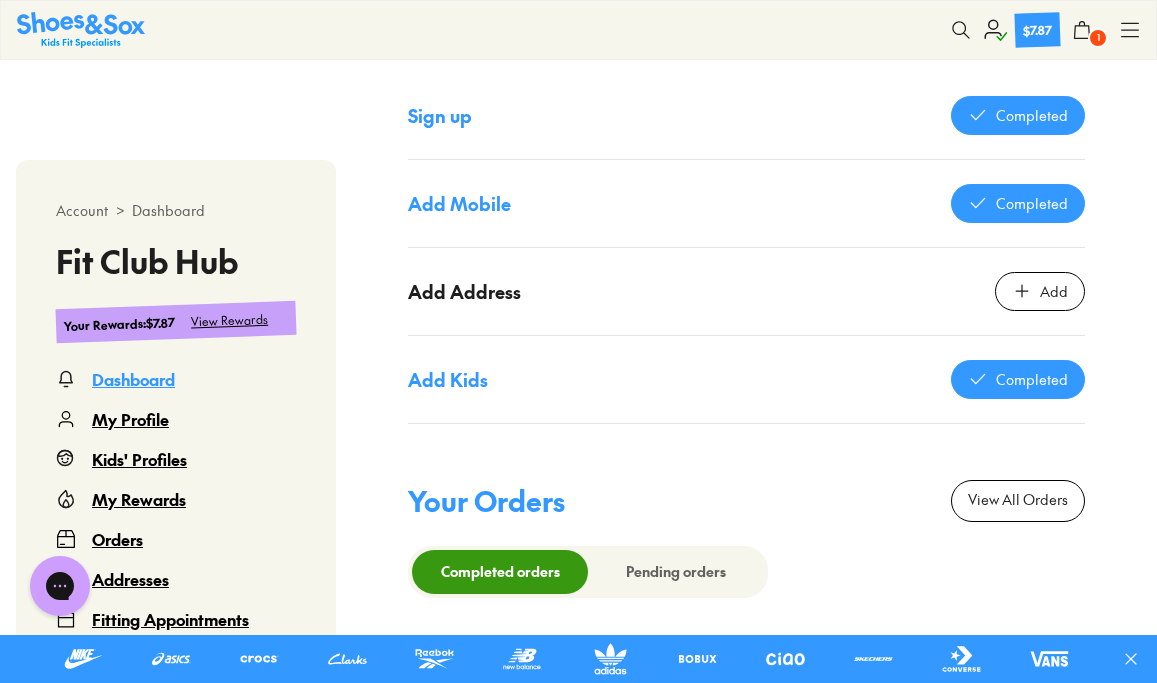 click on "Add Address" at bounding box center (464, 291) 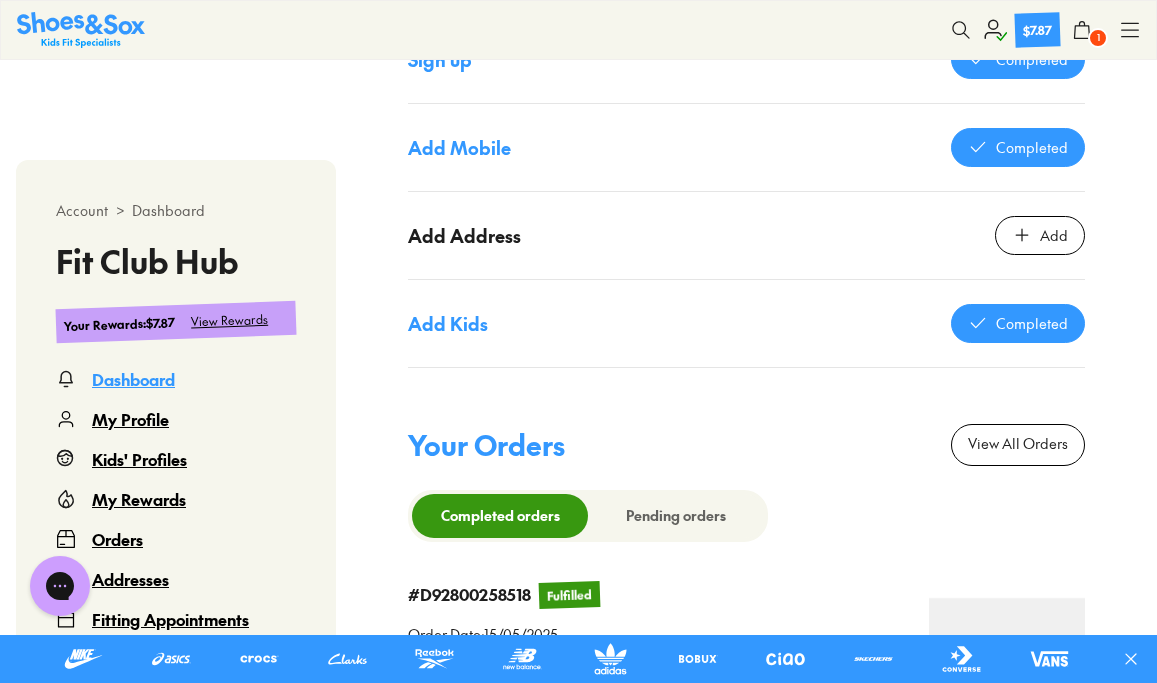scroll, scrollTop: 1493, scrollLeft: 0, axis: vertical 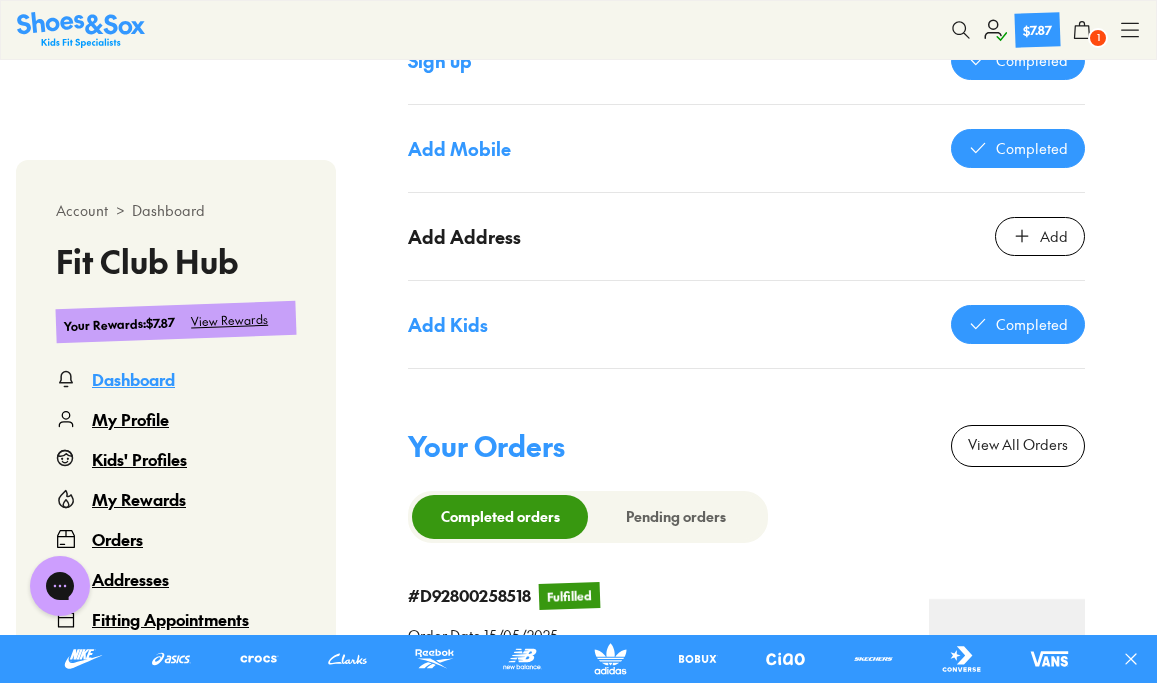 click on "Completed" at bounding box center [1032, 324] 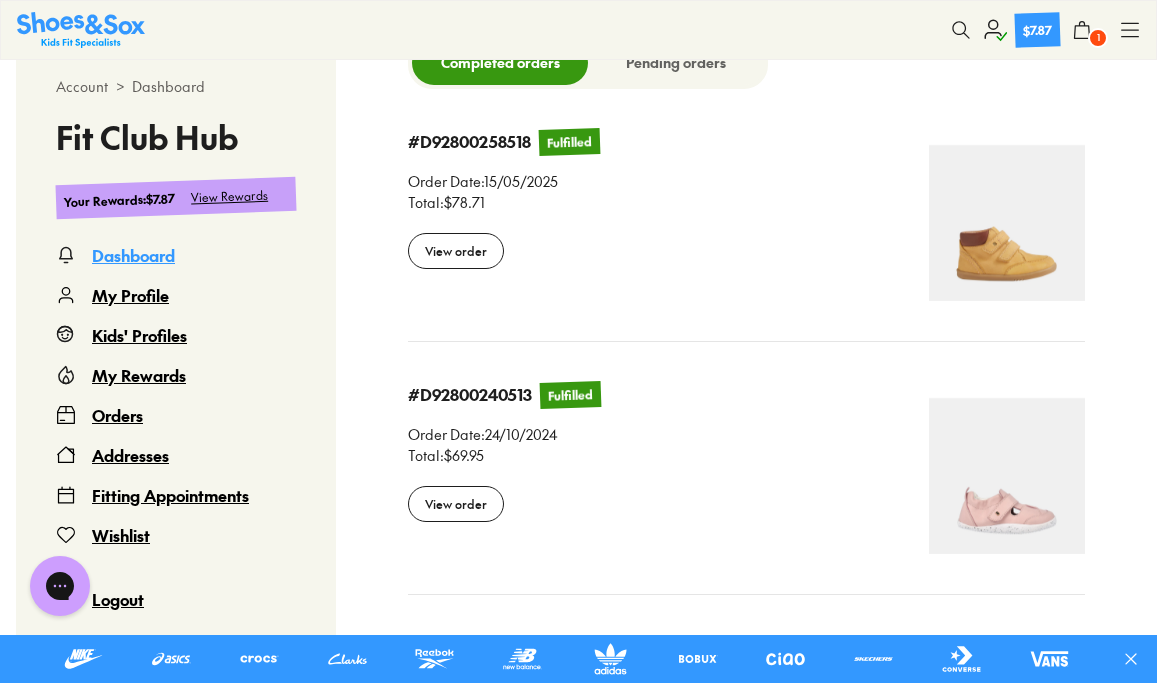 scroll, scrollTop: 1838, scrollLeft: 0, axis: vertical 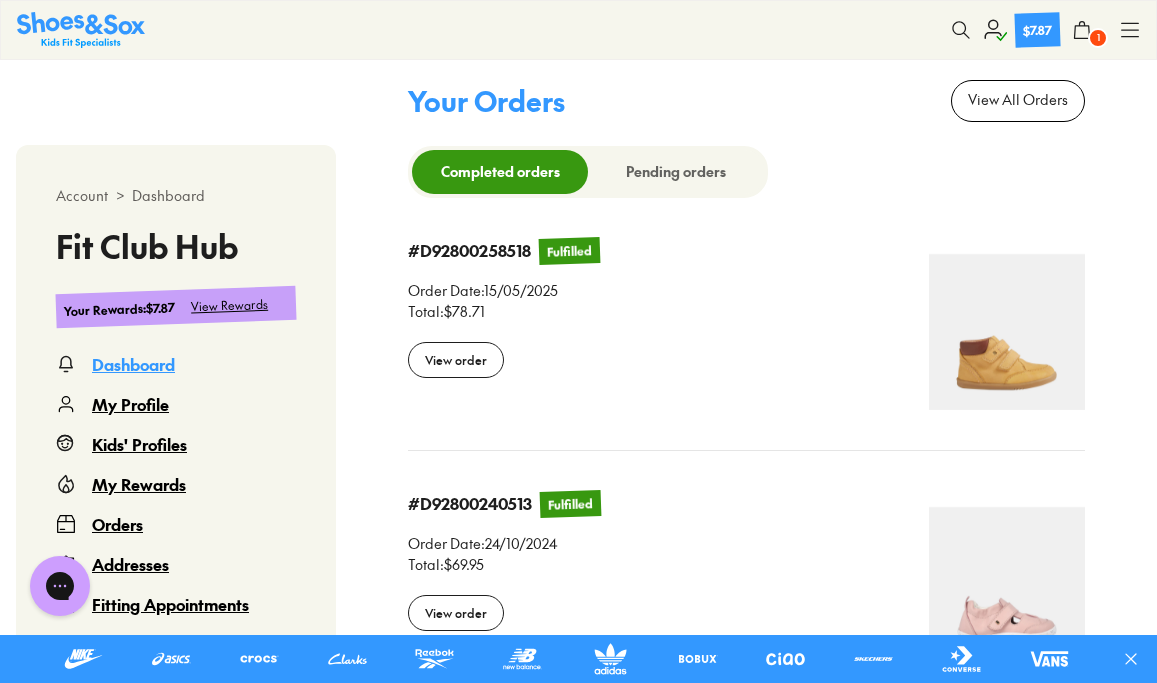 click on "Kids' Profiles" at bounding box center [139, 444] 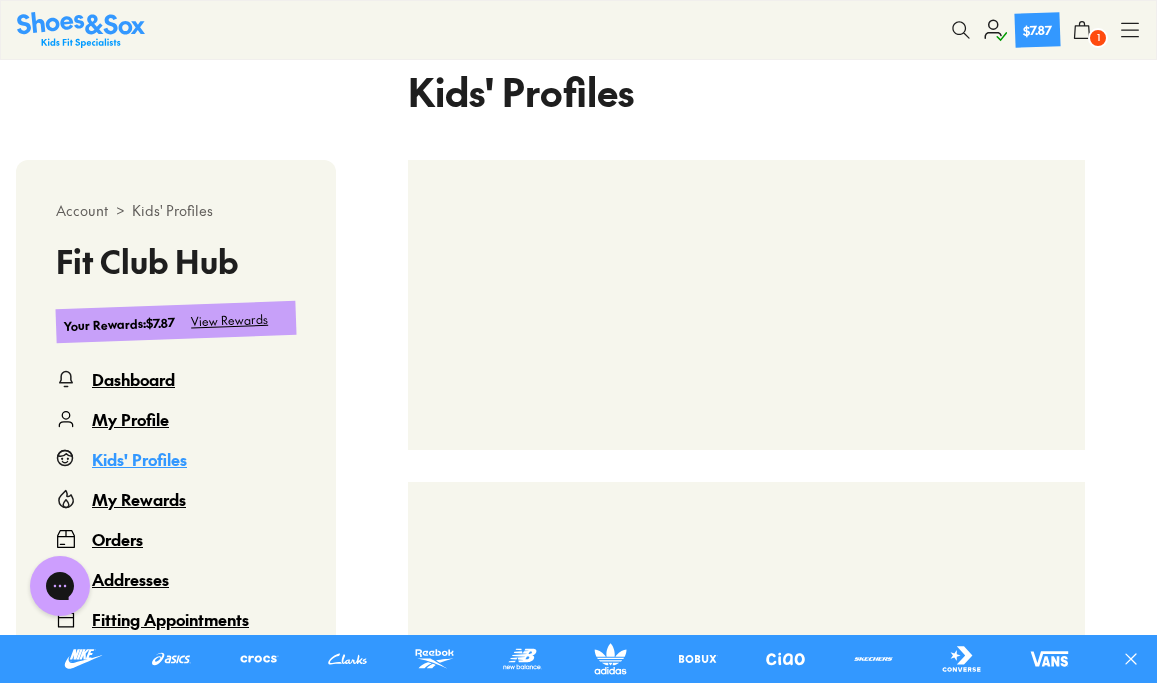 scroll, scrollTop: 486, scrollLeft: 0, axis: vertical 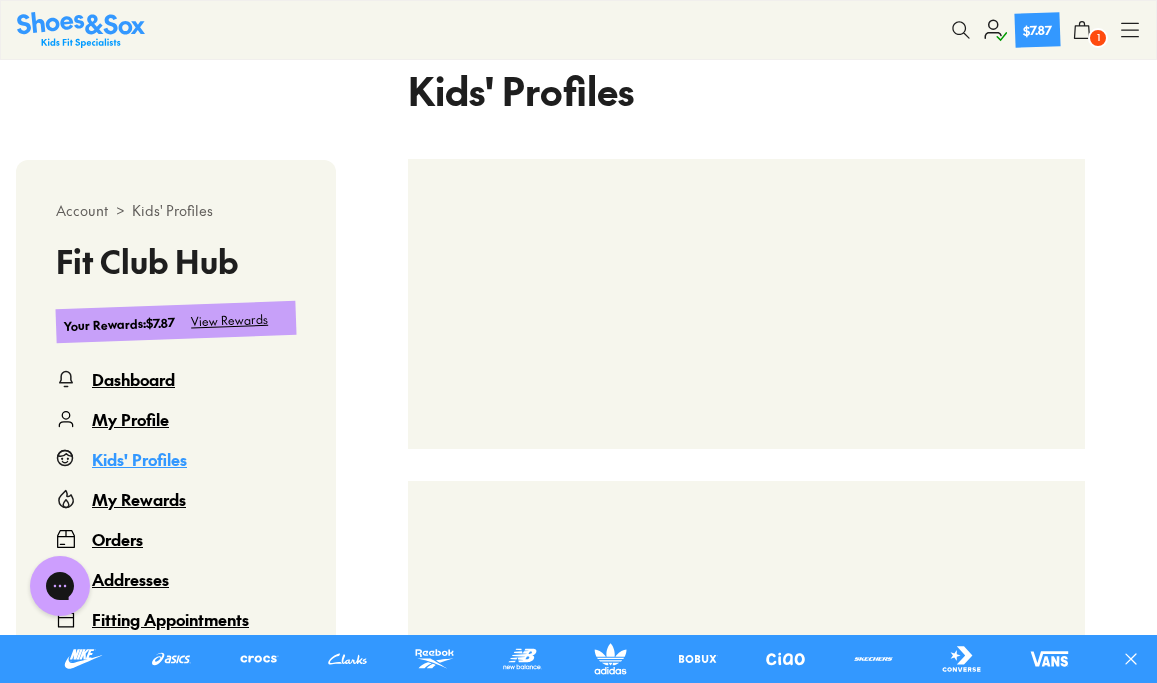 select 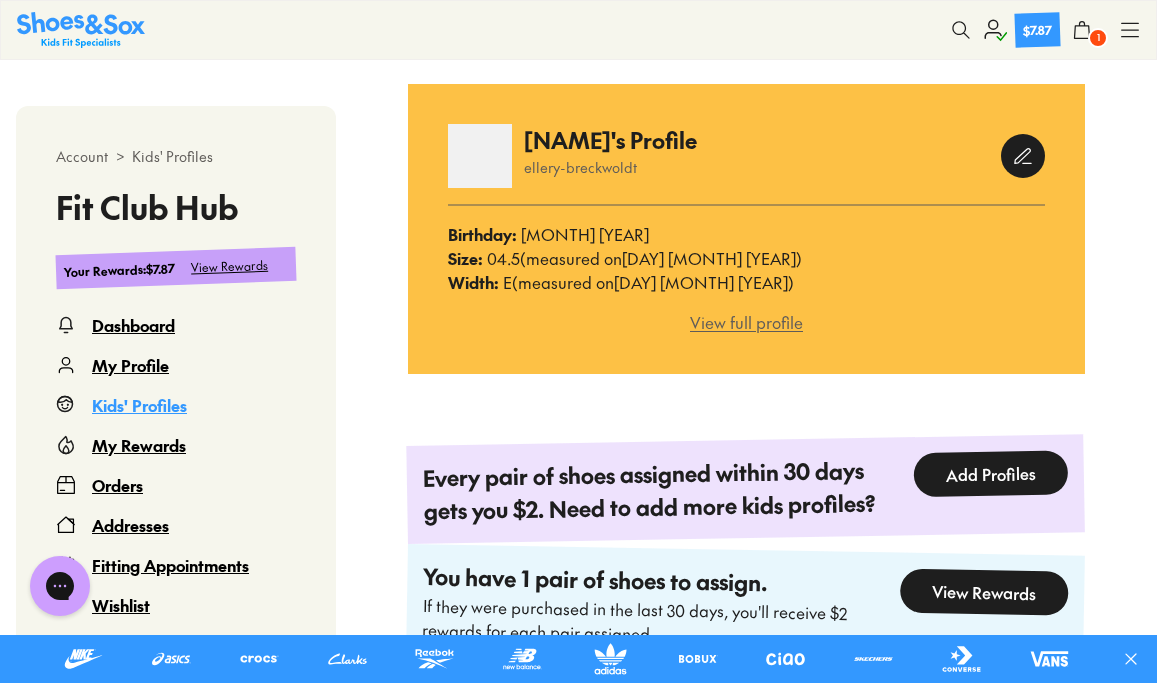 click on "View full profile" at bounding box center [746, 322] 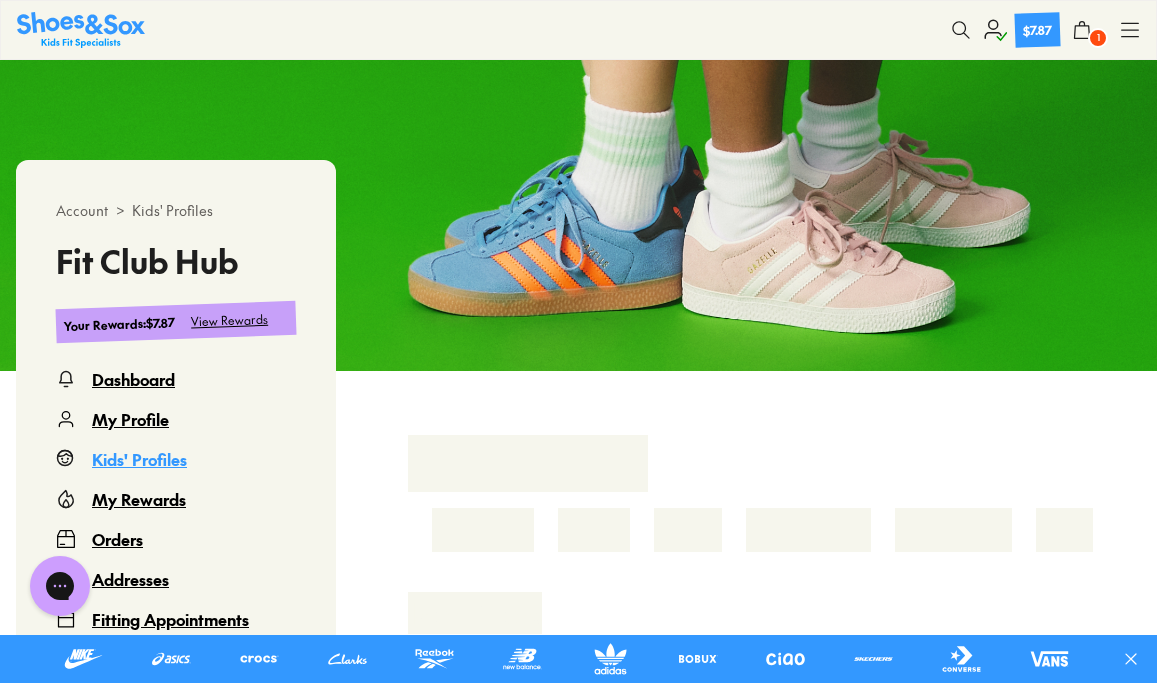 scroll, scrollTop: 182, scrollLeft: 0, axis: vertical 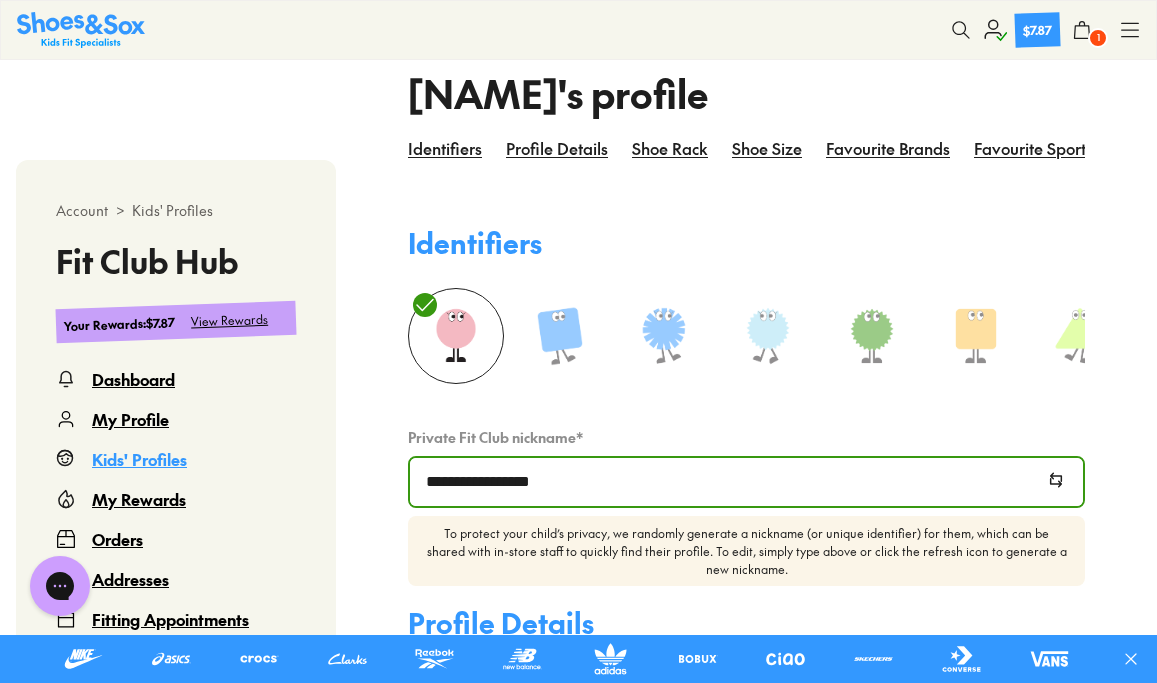 select 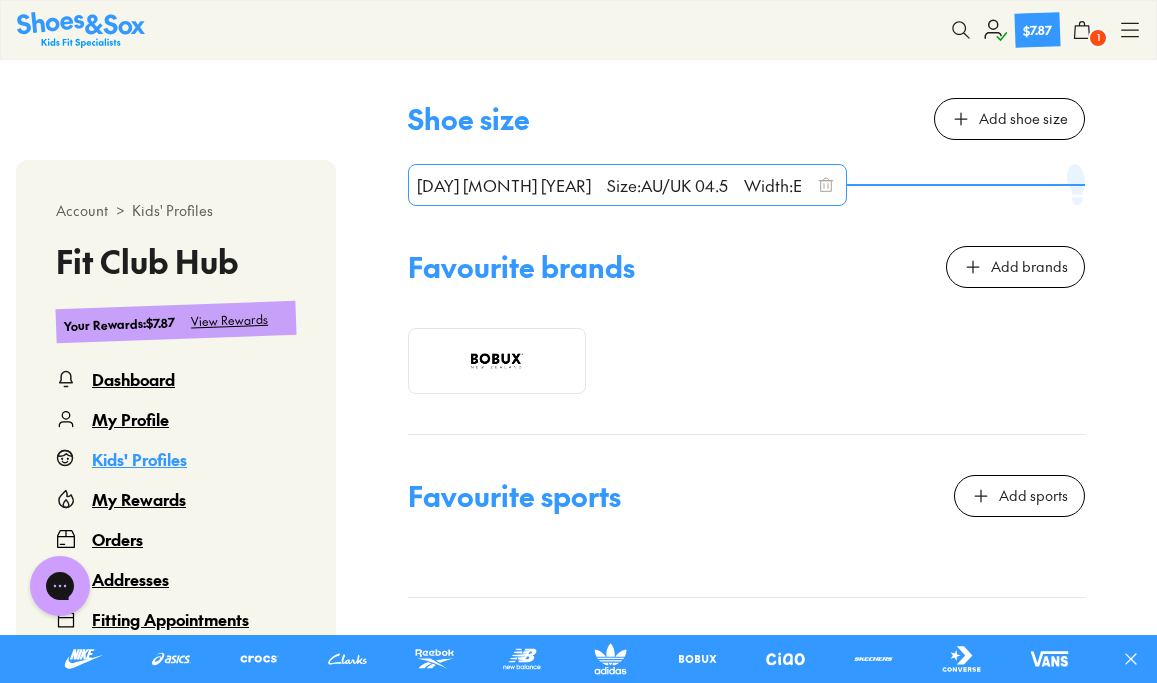 scroll, scrollTop: 1853, scrollLeft: 0, axis: vertical 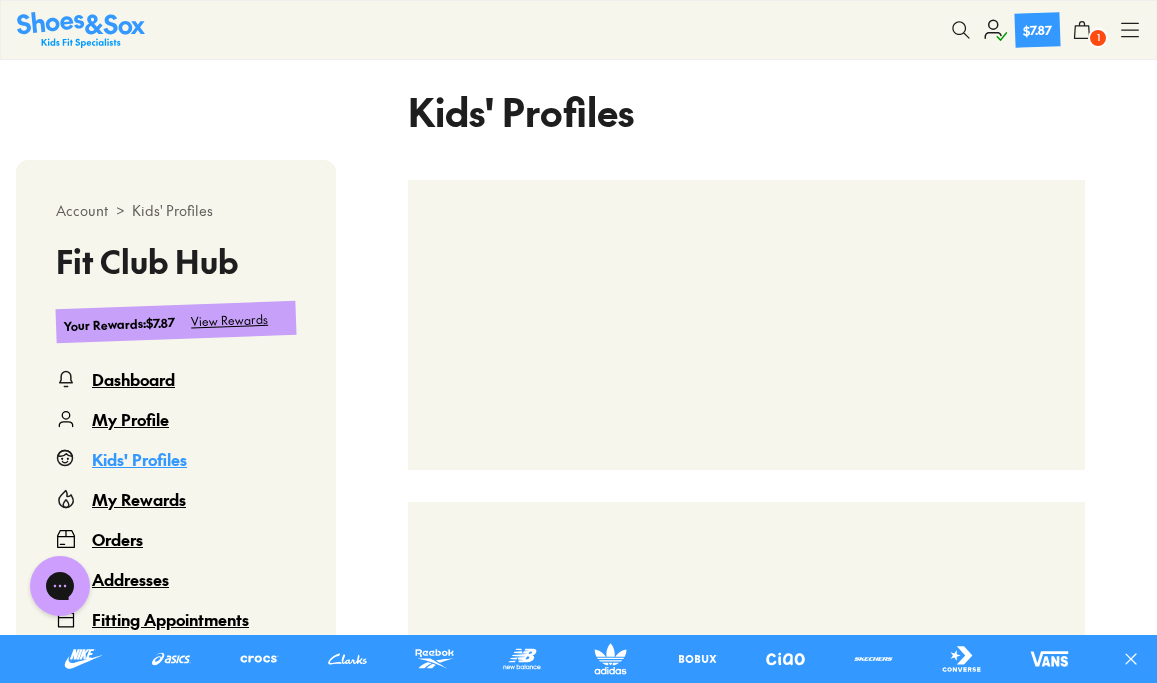 select 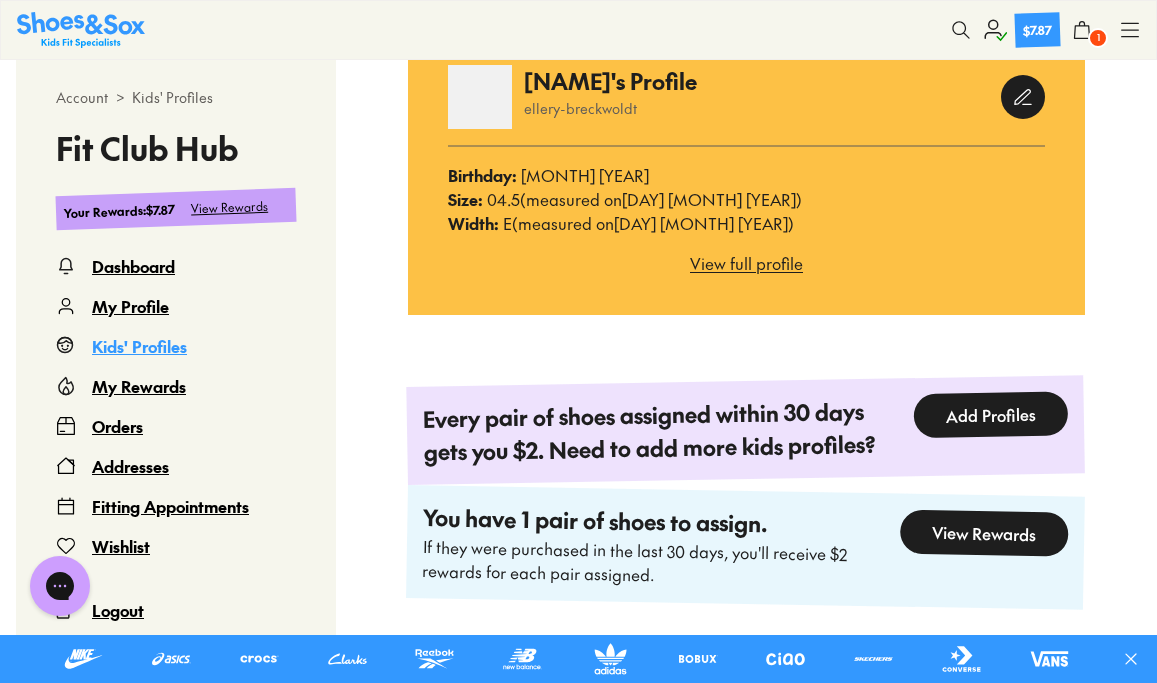scroll, scrollTop: 618, scrollLeft: 0, axis: vertical 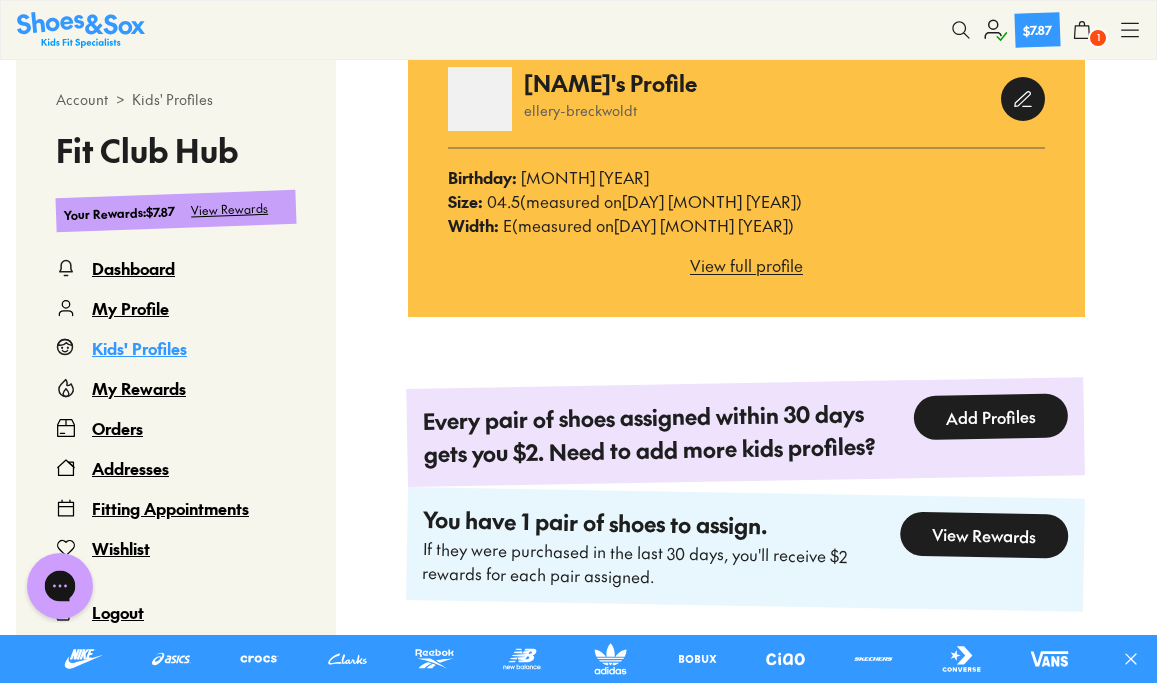 click at bounding box center [60, 586] 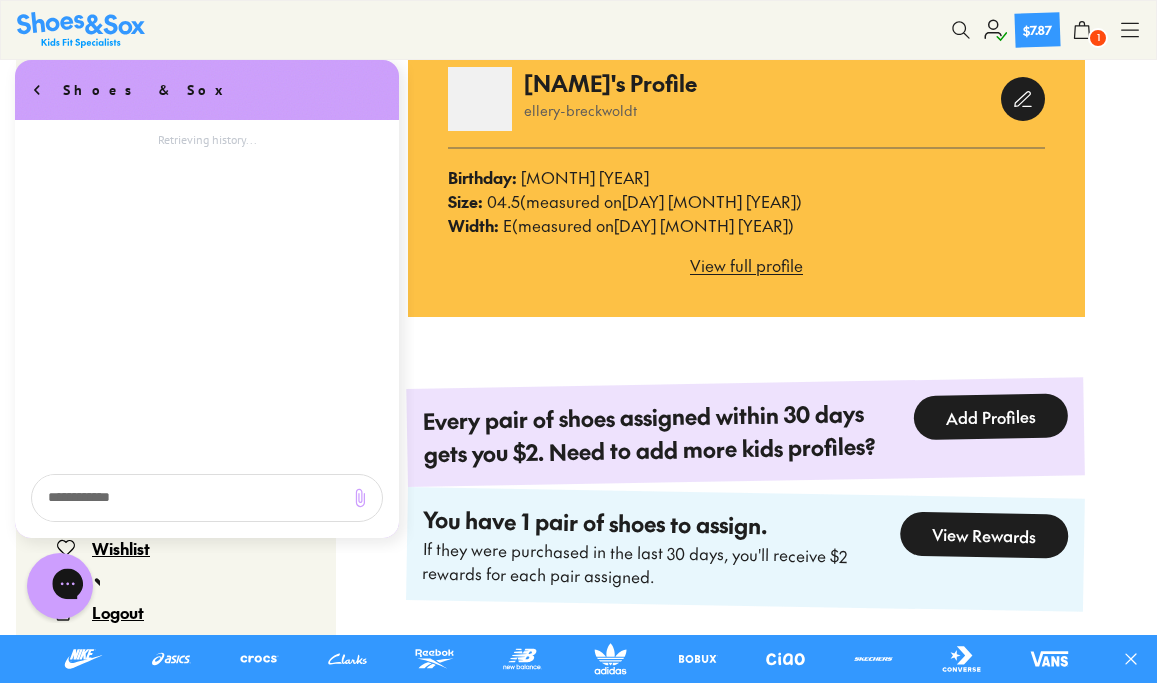 scroll, scrollTop: 0, scrollLeft: 0, axis: both 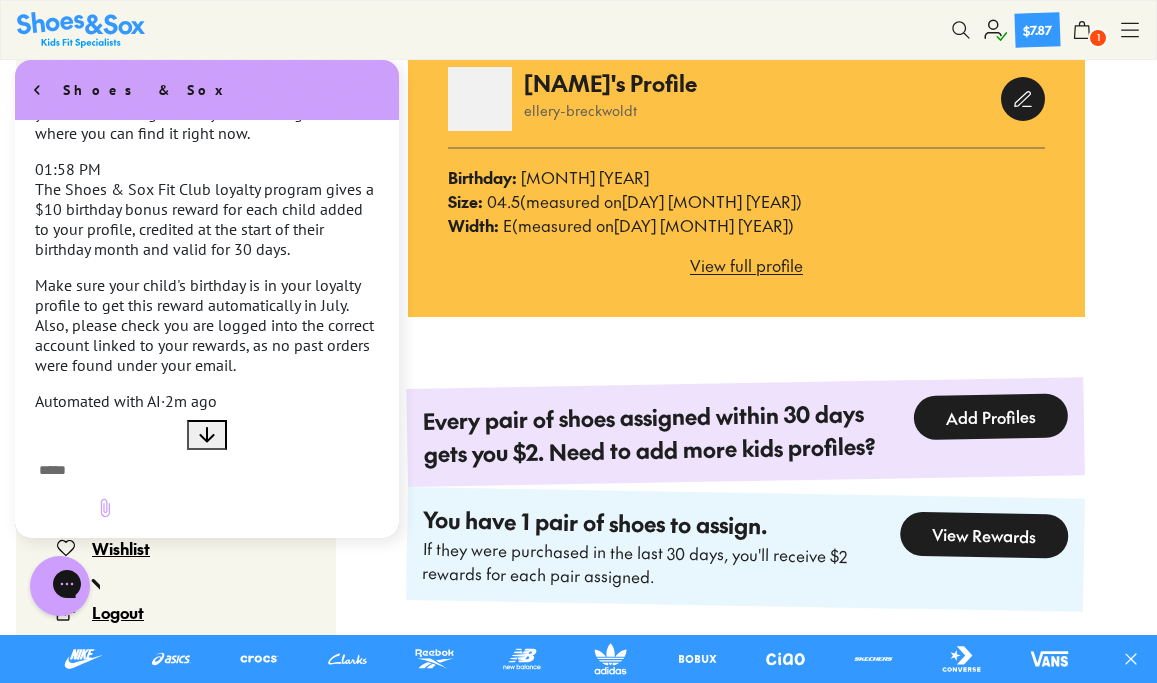click at bounding box center [105, 471] 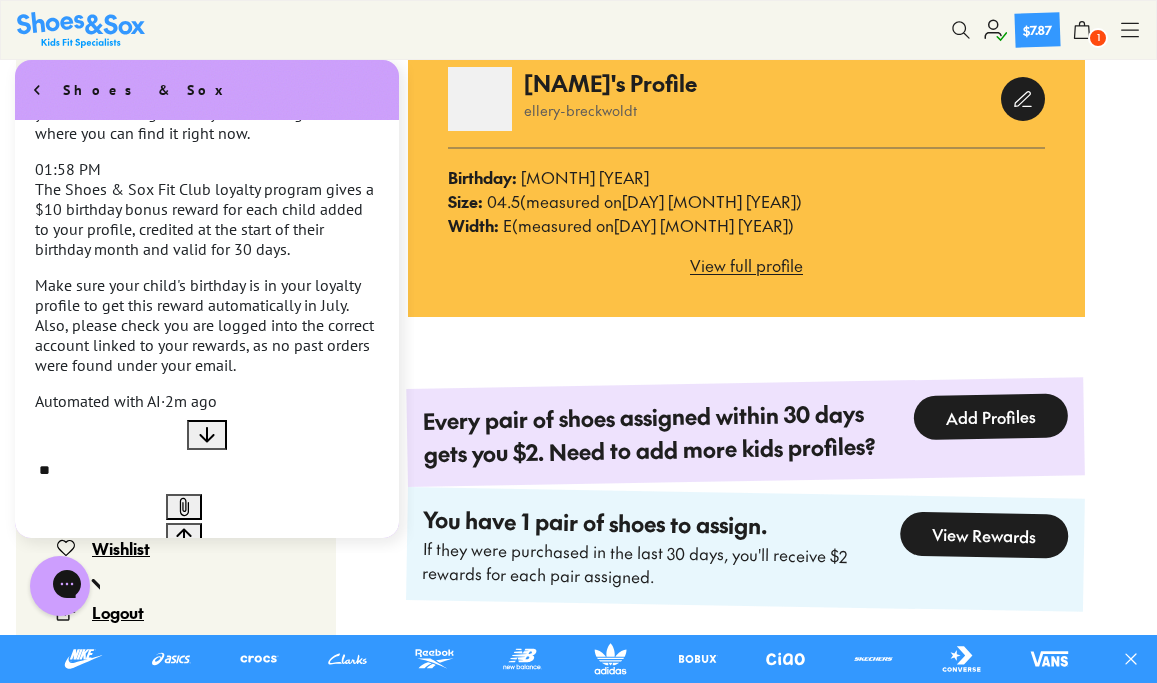 type on "*" 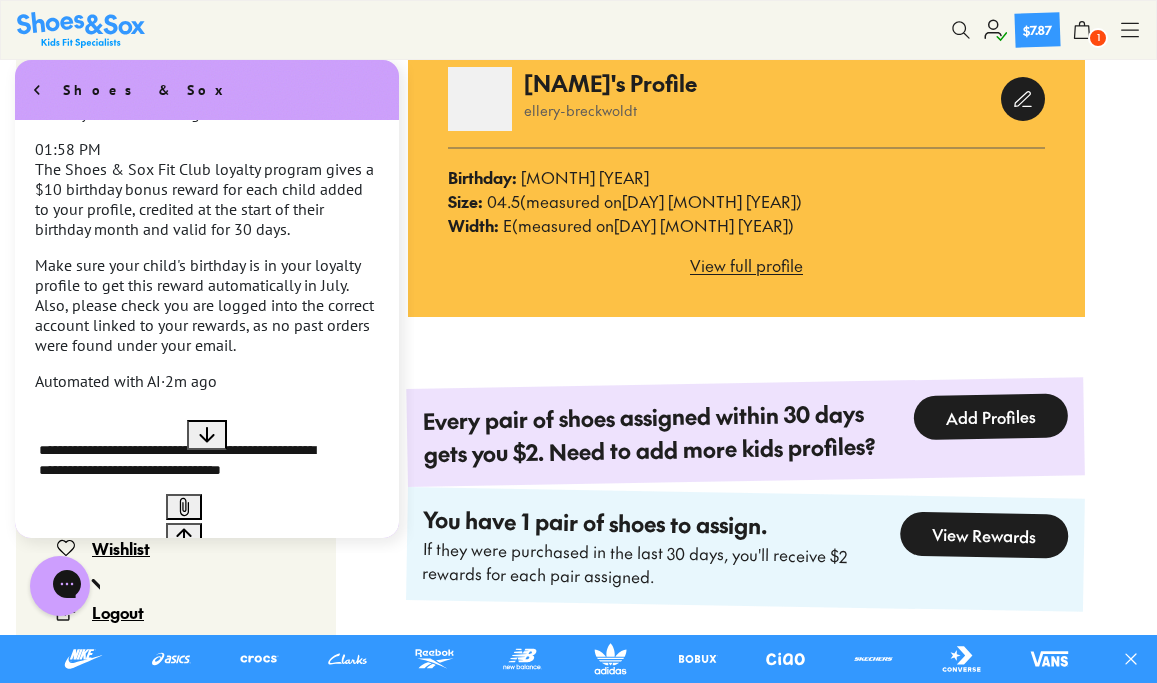 type on "**********" 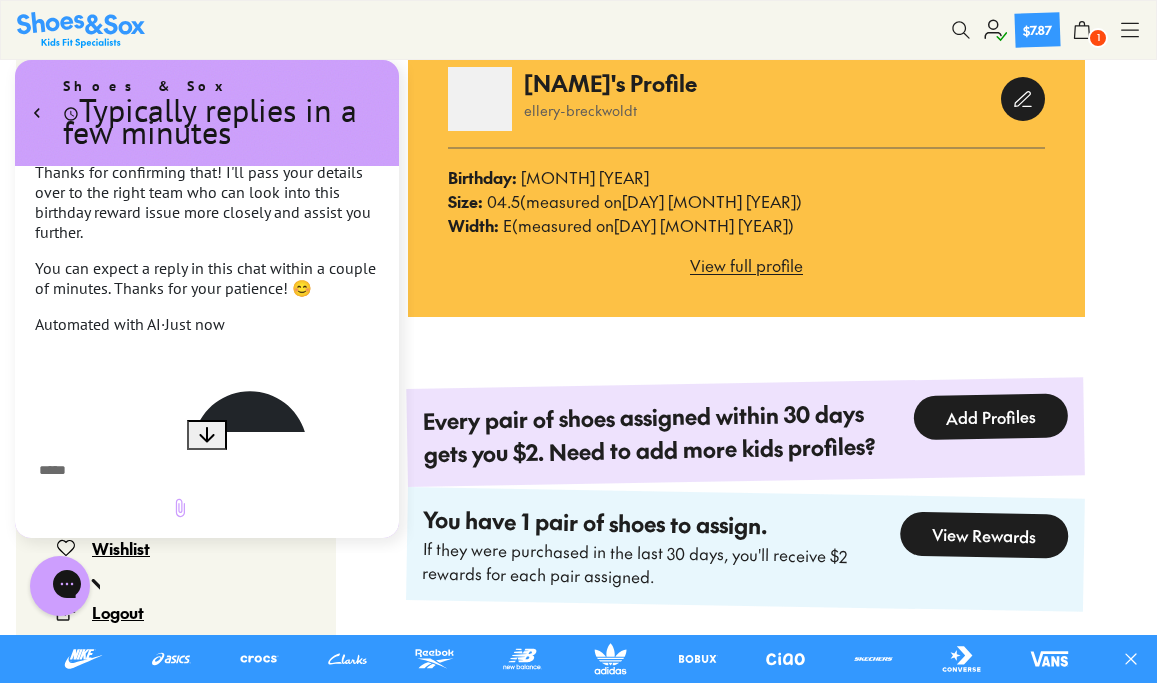 scroll, scrollTop: 663, scrollLeft: 0, axis: vertical 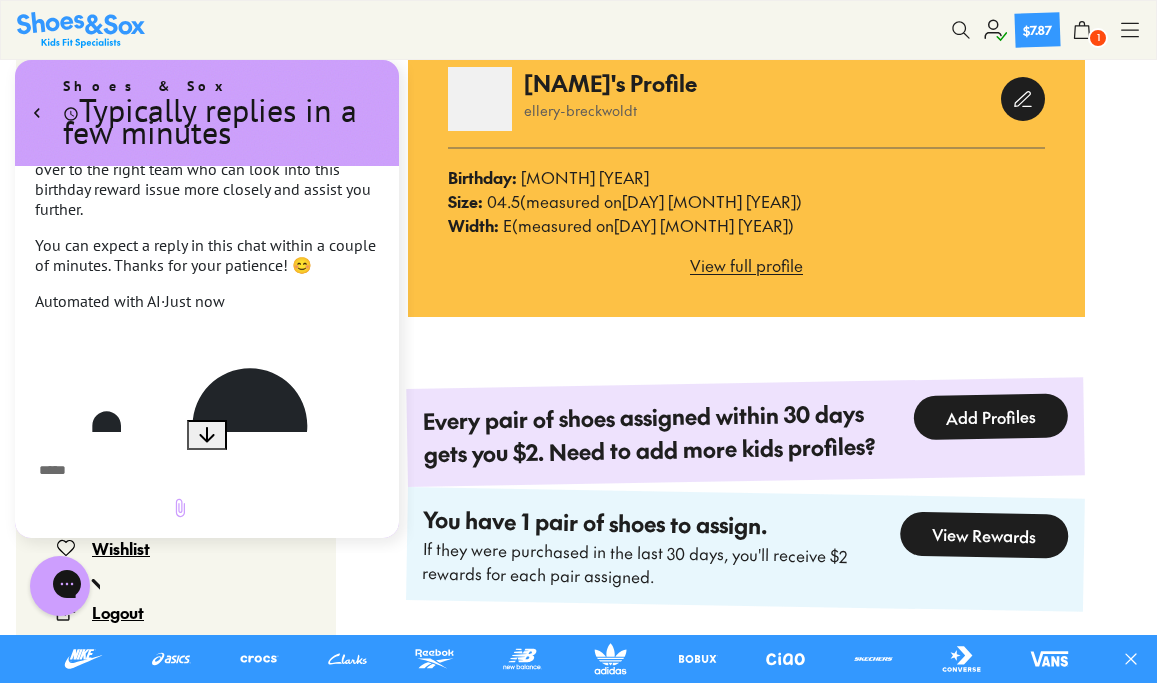 click at bounding box center [180, 471] 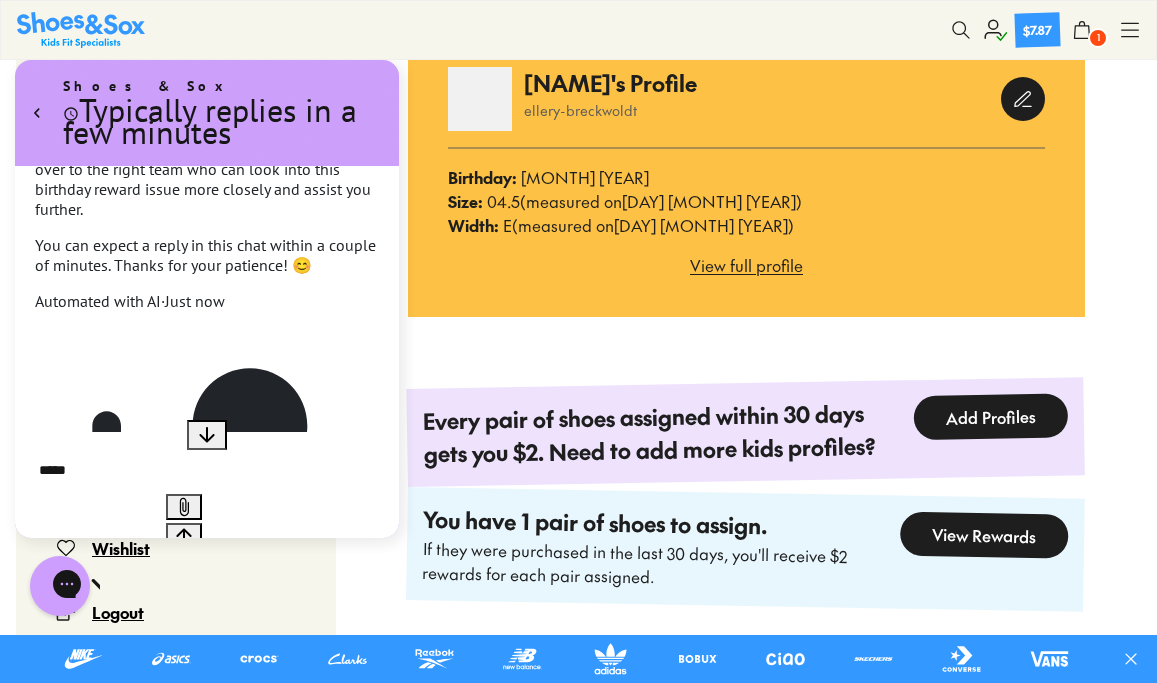type on "******" 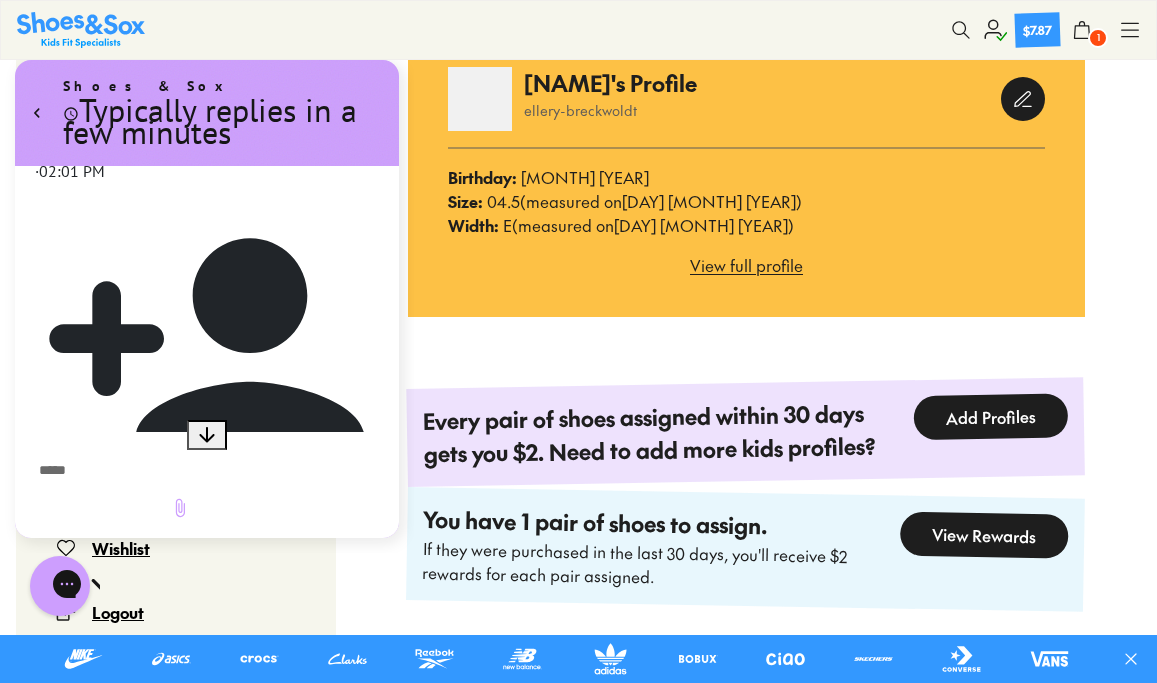 scroll, scrollTop: 817, scrollLeft: 0, axis: vertical 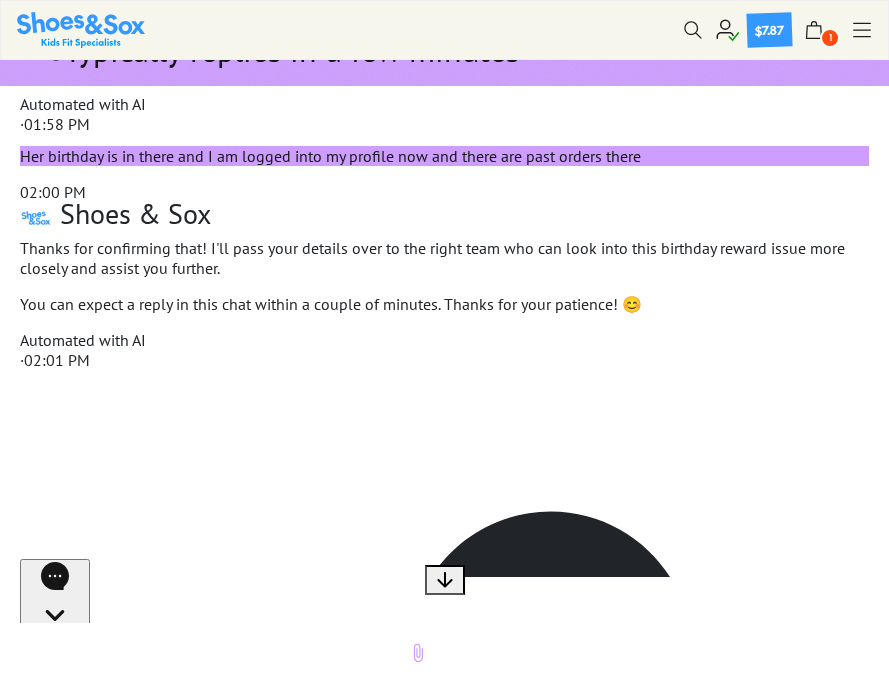 click 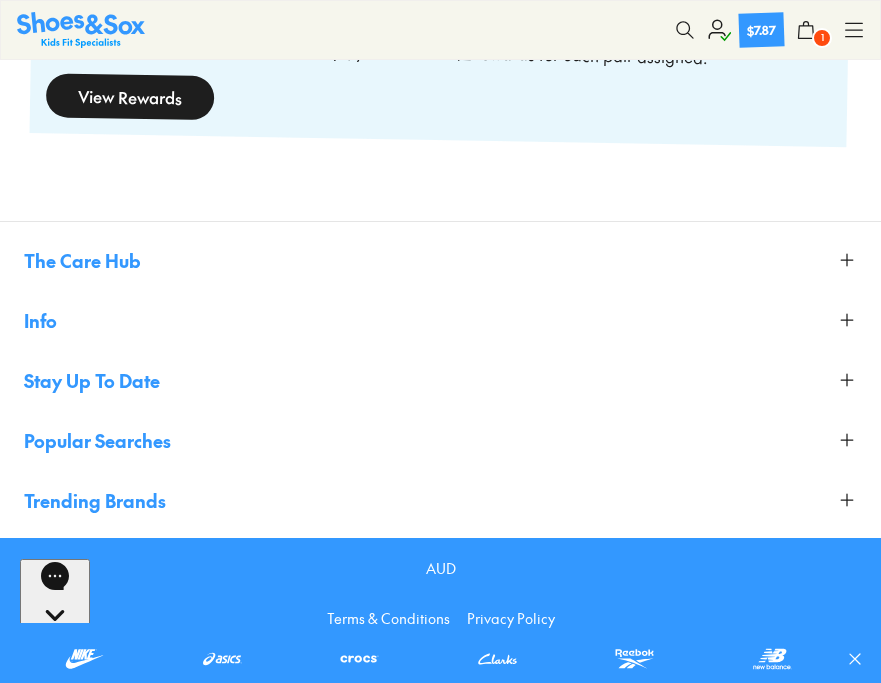 click 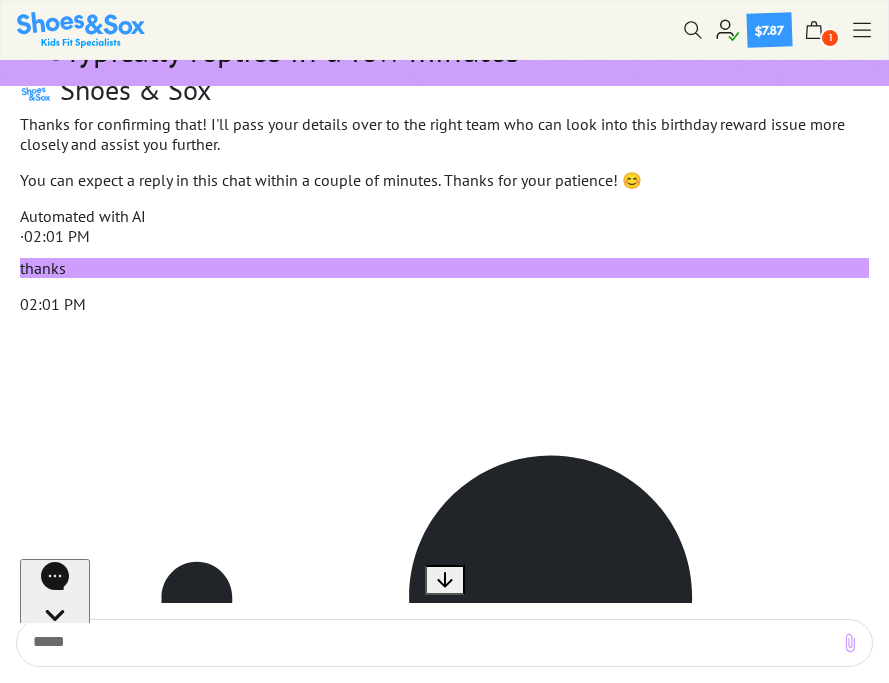 scroll, scrollTop: 426, scrollLeft: 0, axis: vertical 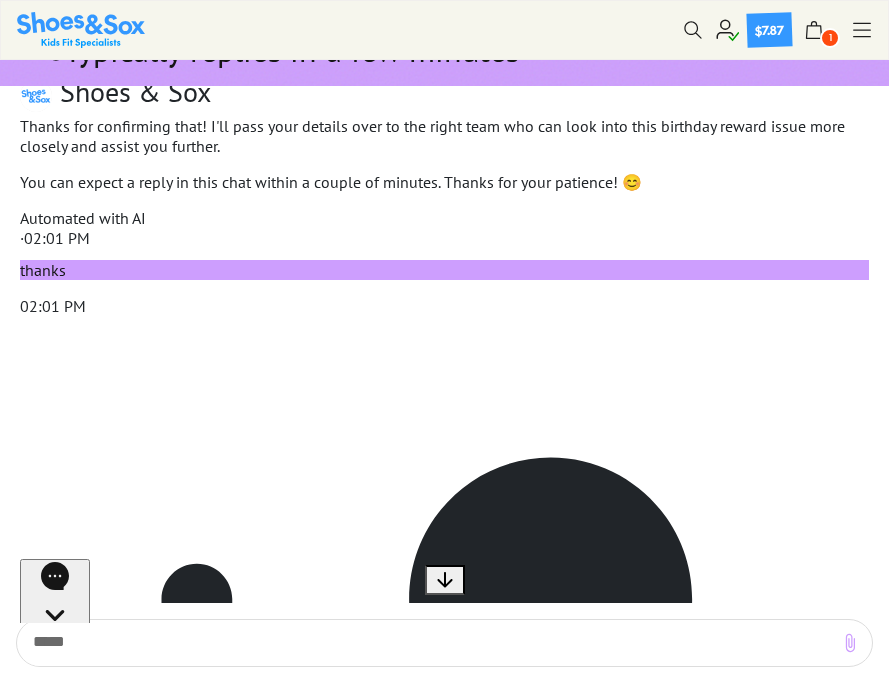 click at bounding box center (426, 643) 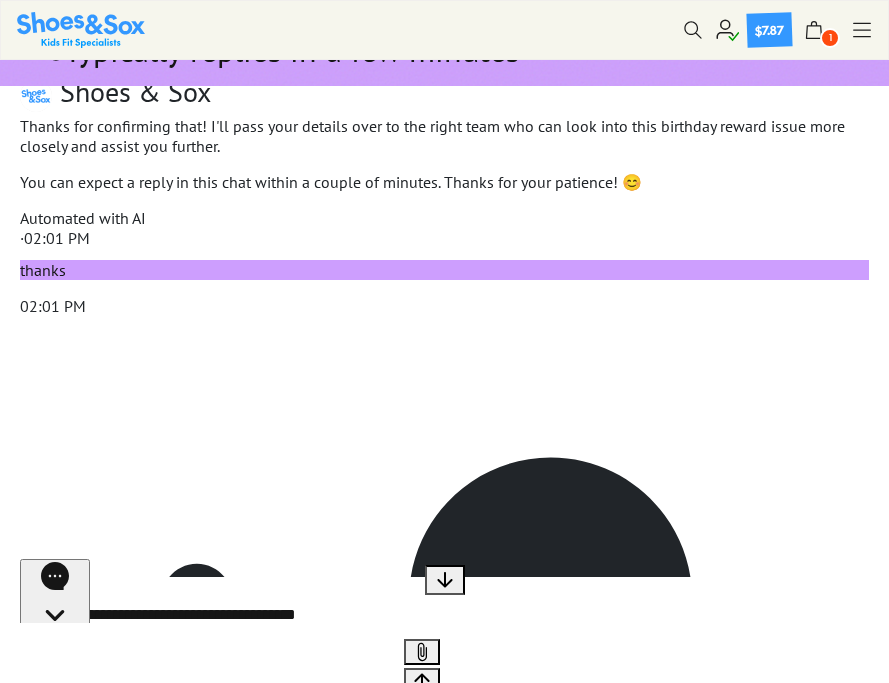 type on "**********" 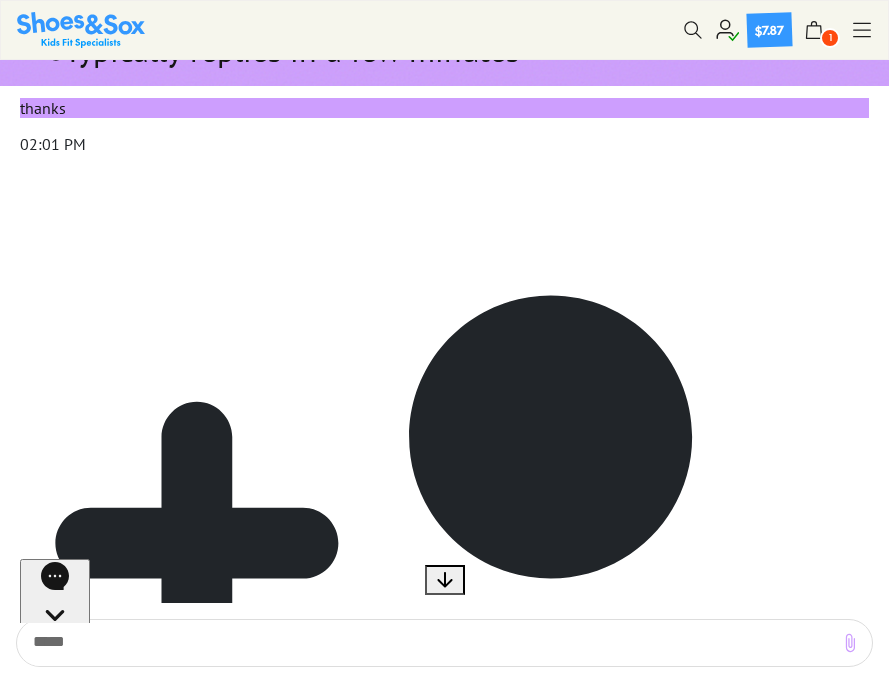 scroll, scrollTop: 592, scrollLeft: 0, axis: vertical 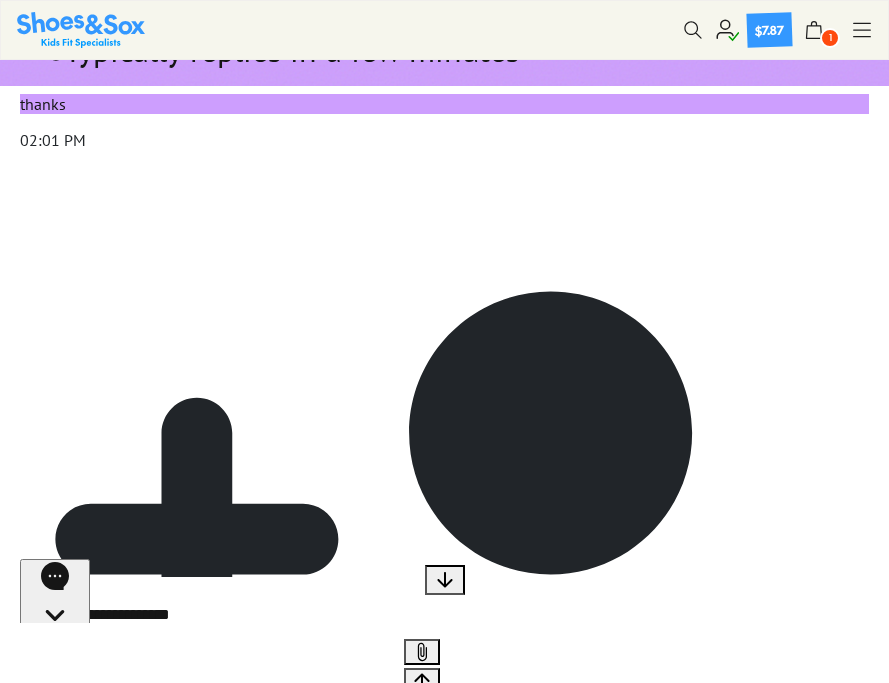 type on "**********" 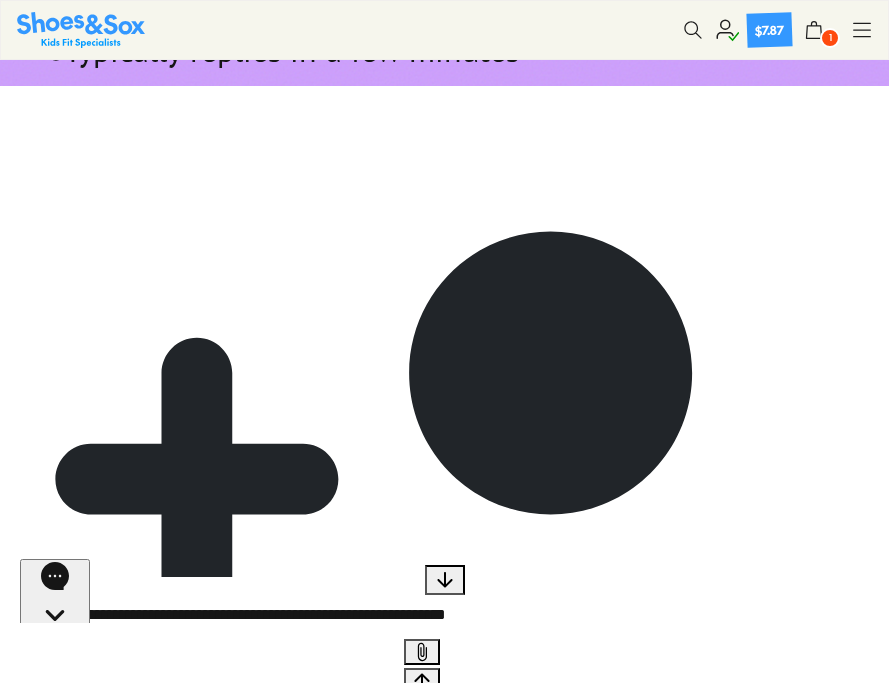 scroll, scrollTop: 702, scrollLeft: 0, axis: vertical 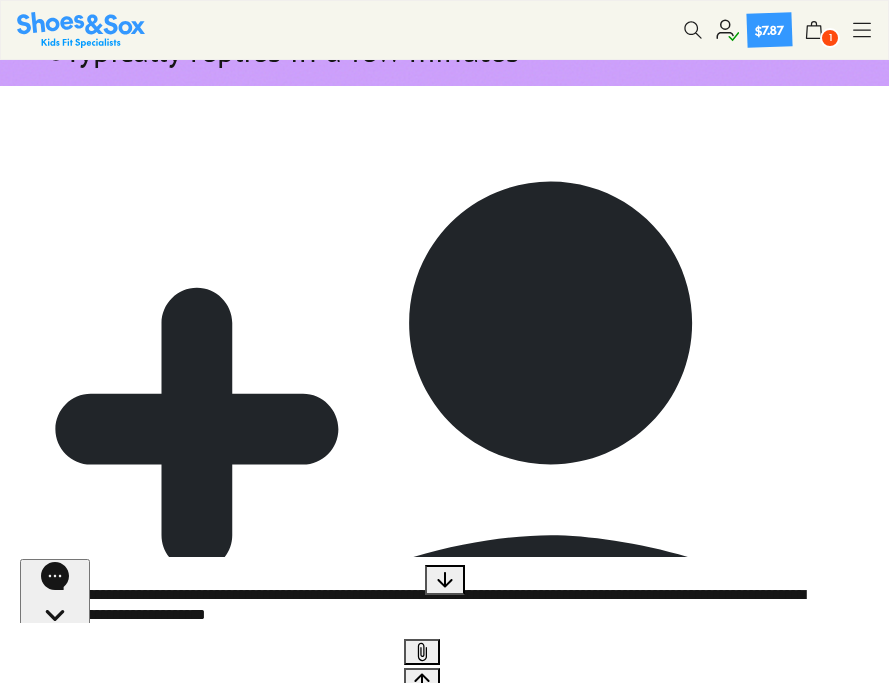 type on "**********" 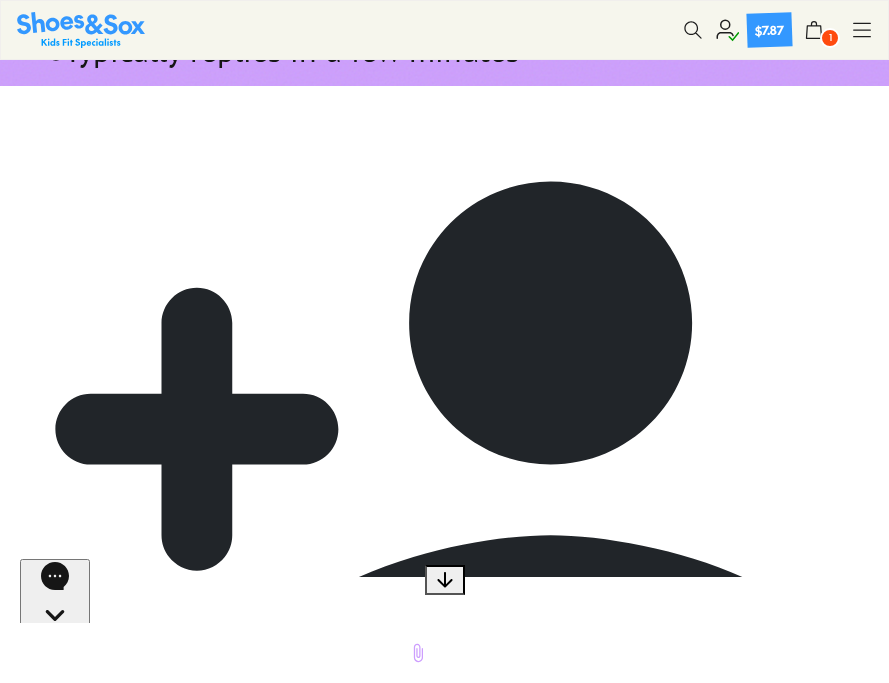 scroll, scrollTop: 838, scrollLeft: 0, axis: vertical 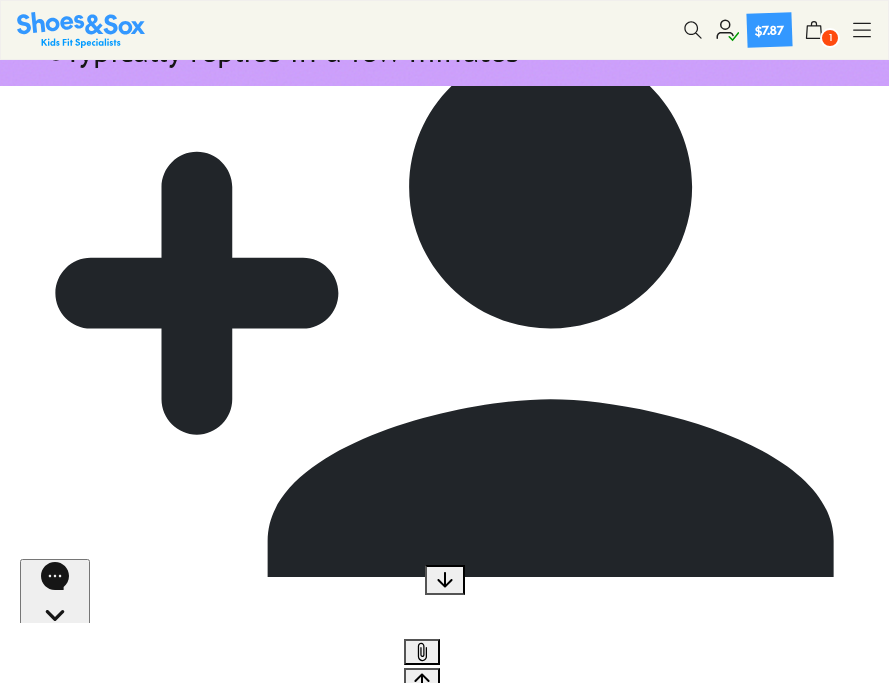 type on "*" 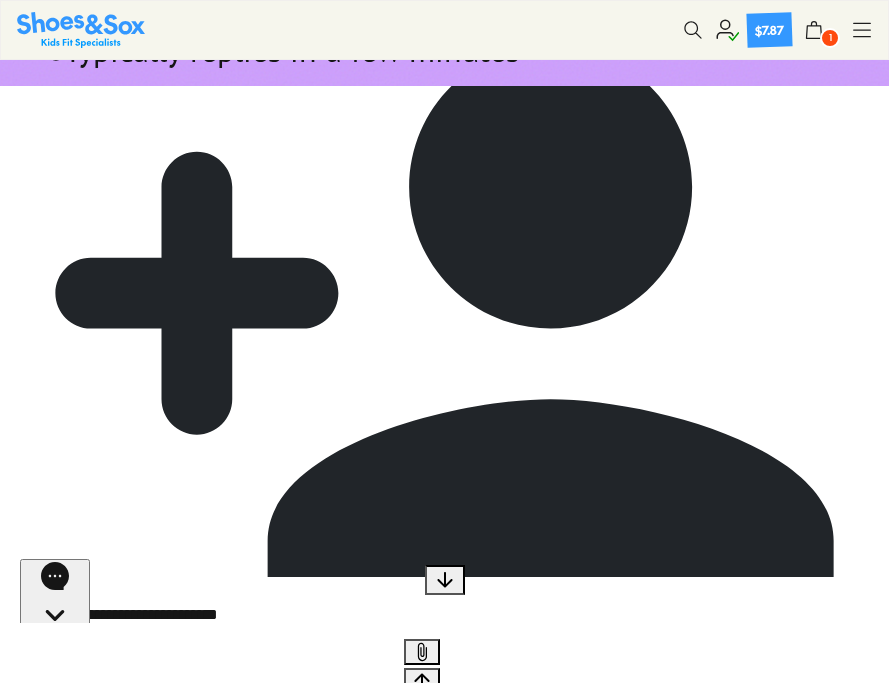type on "**********" 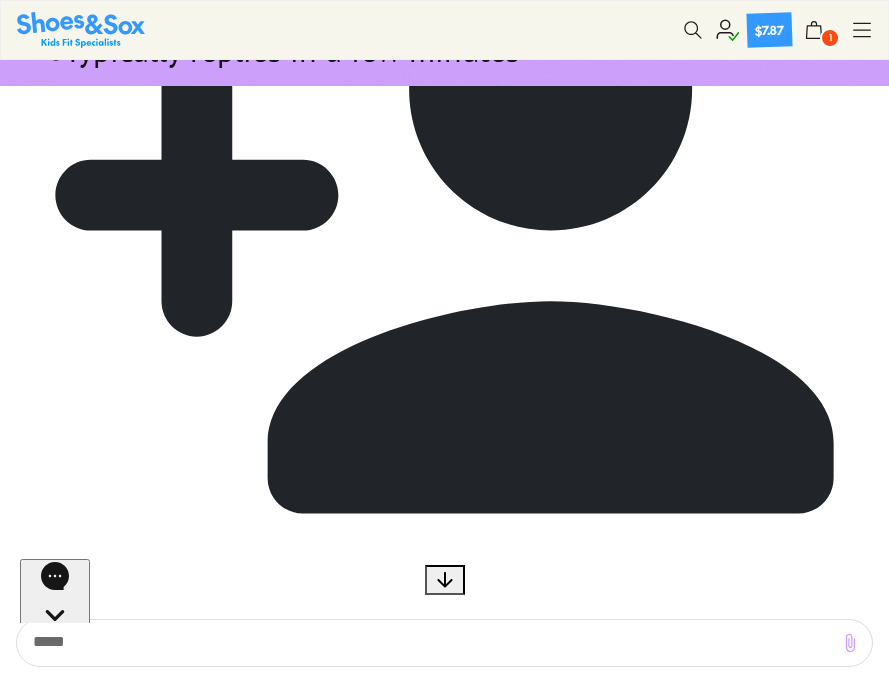 scroll, scrollTop: 959, scrollLeft: 0, axis: vertical 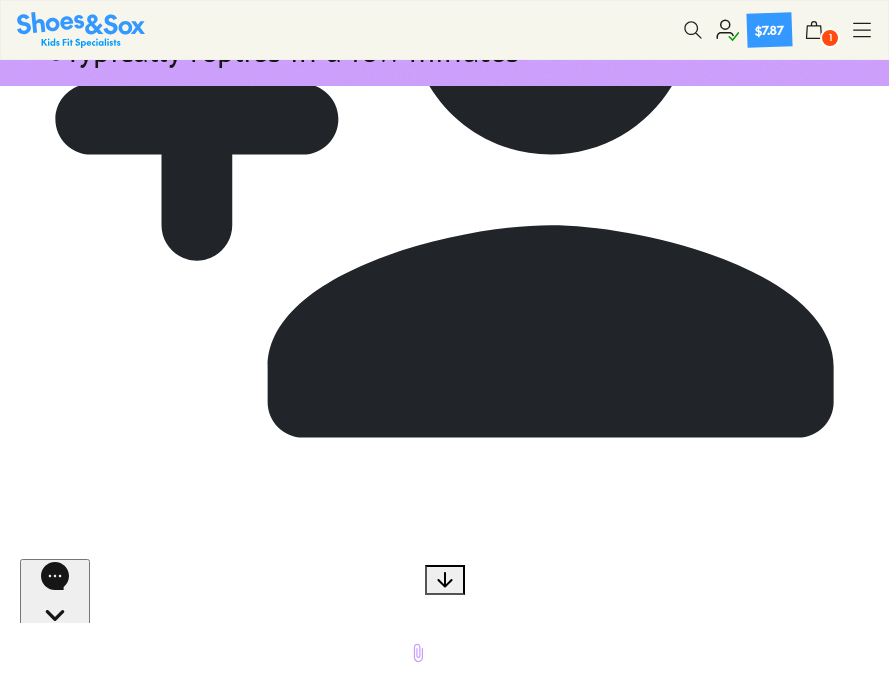 click at bounding box center [417, 616] 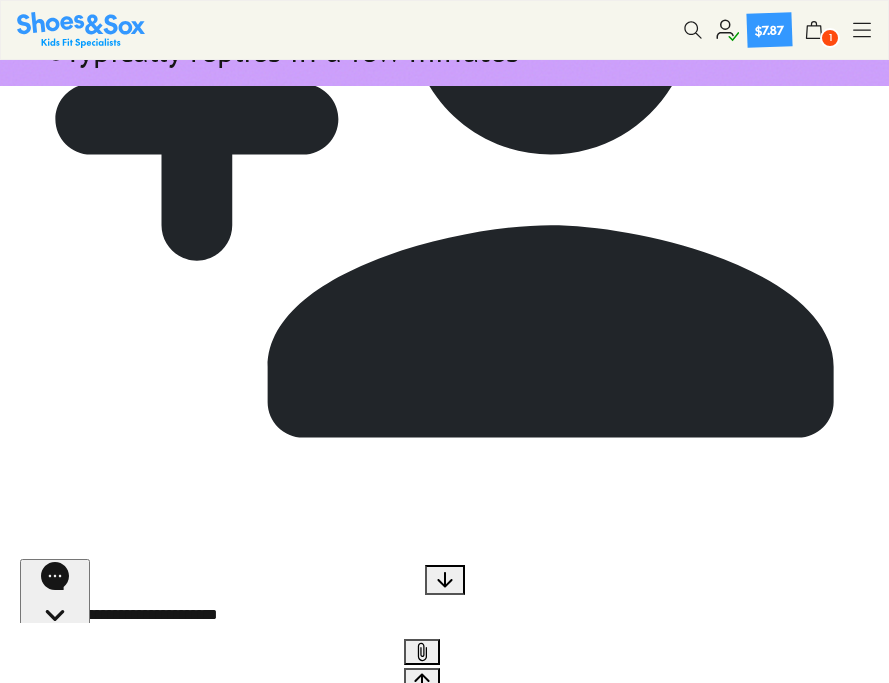 type on "**********" 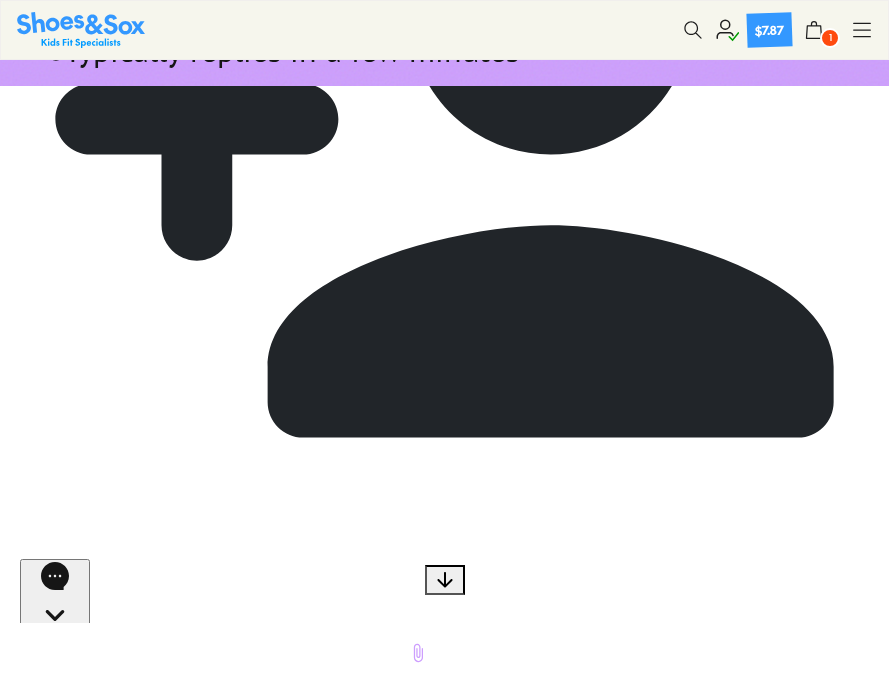 scroll, scrollTop: 1072, scrollLeft: 0, axis: vertical 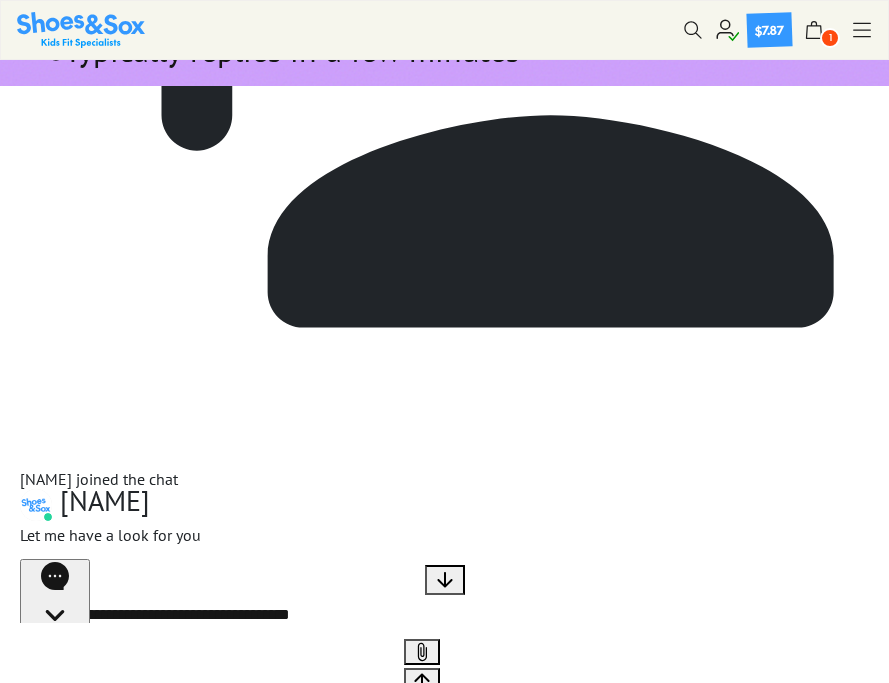 type on "**********" 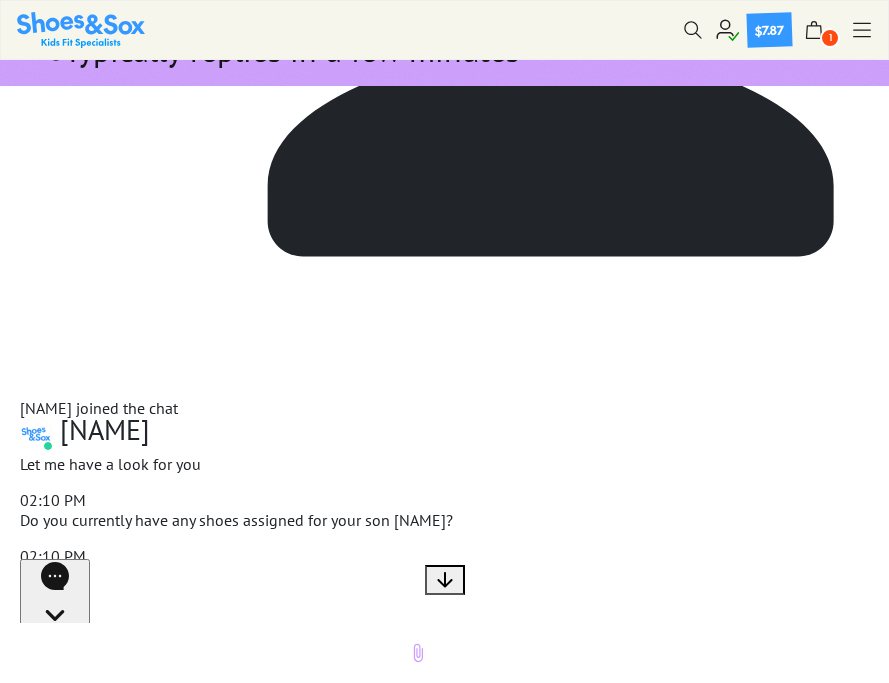 scroll, scrollTop: 1170, scrollLeft: 0, axis: vertical 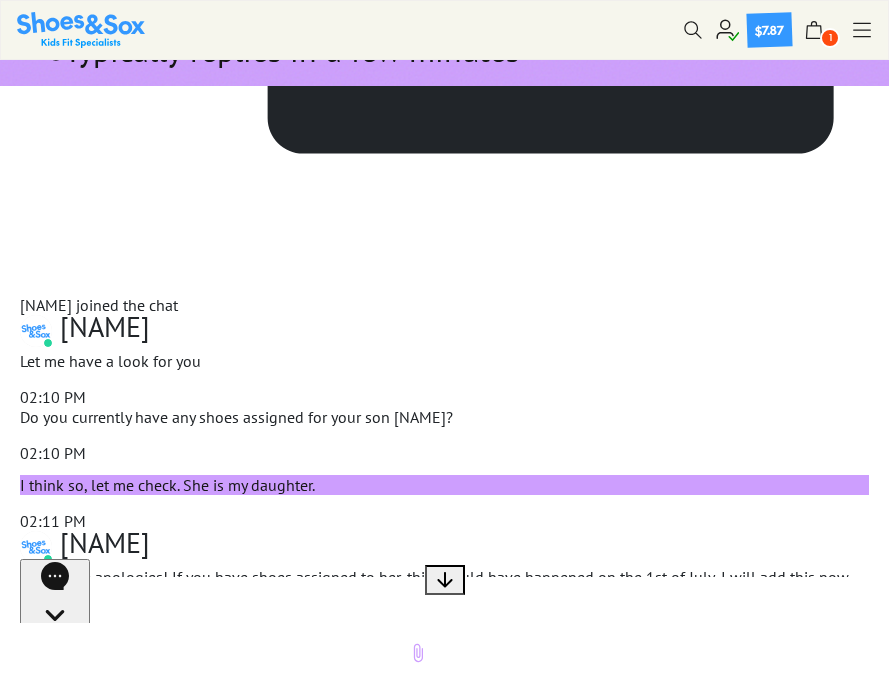 click at bounding box center [417, 616] 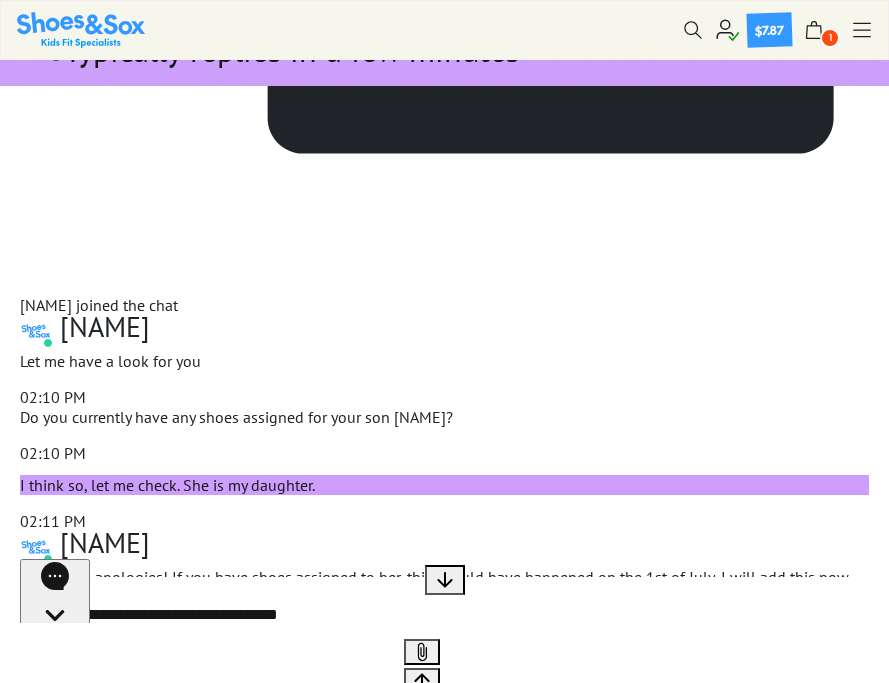 type on "**********" 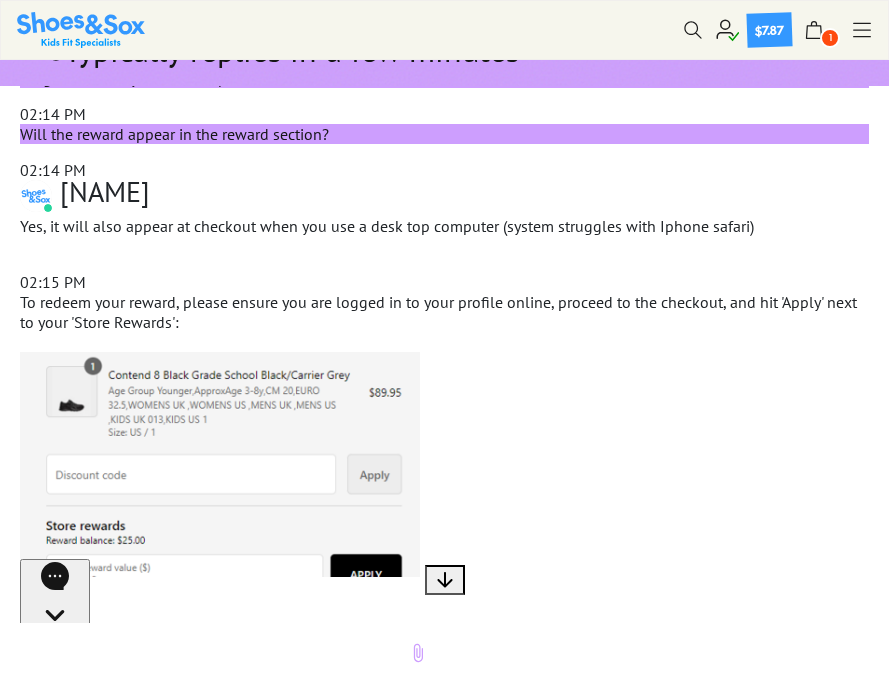 scroll, scrollTop: 2276, scrollLeft: 0, axis: vertical 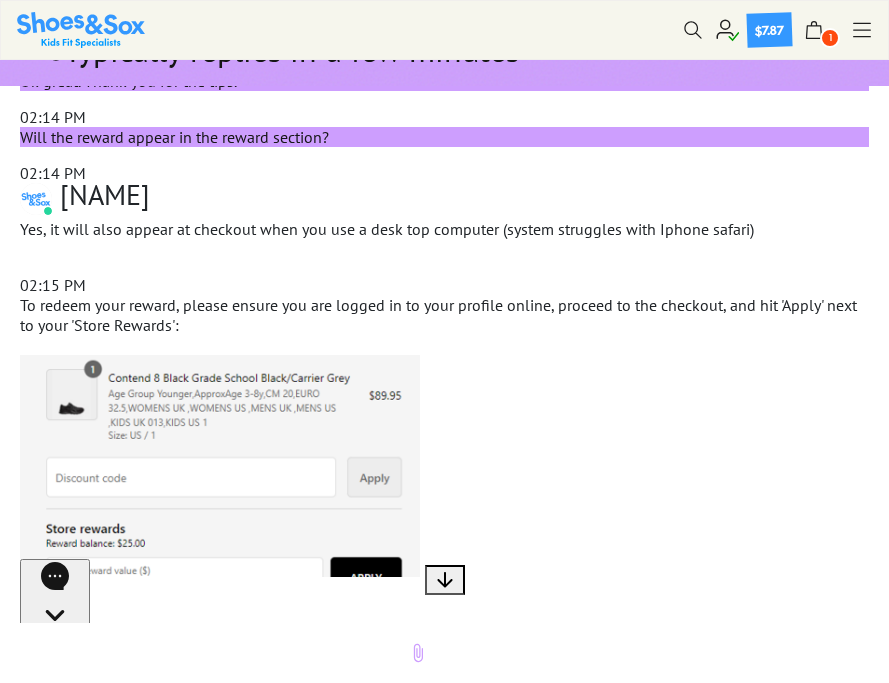 click at bounding box center (417, 616) 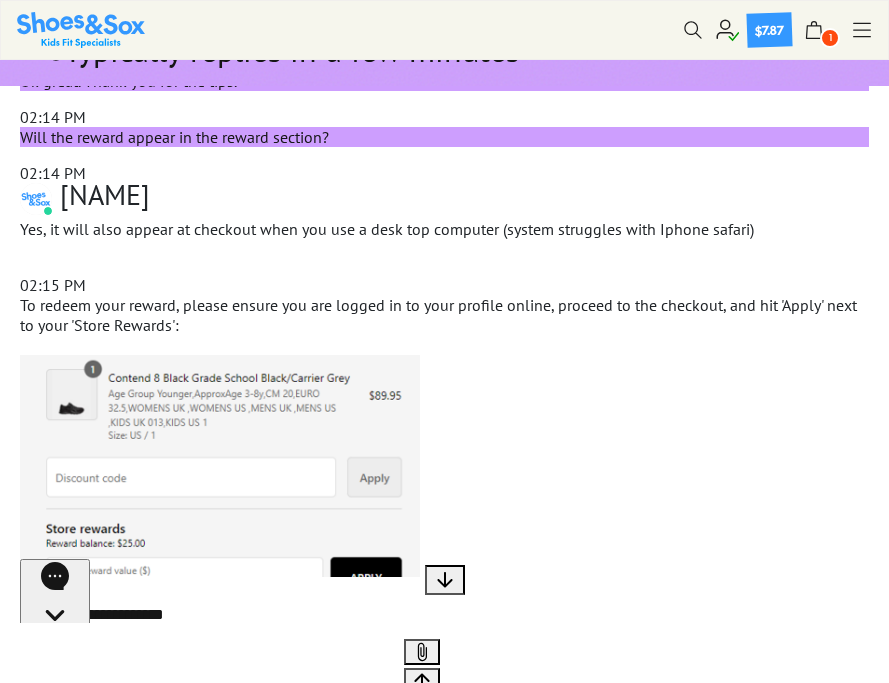 type on "**********" 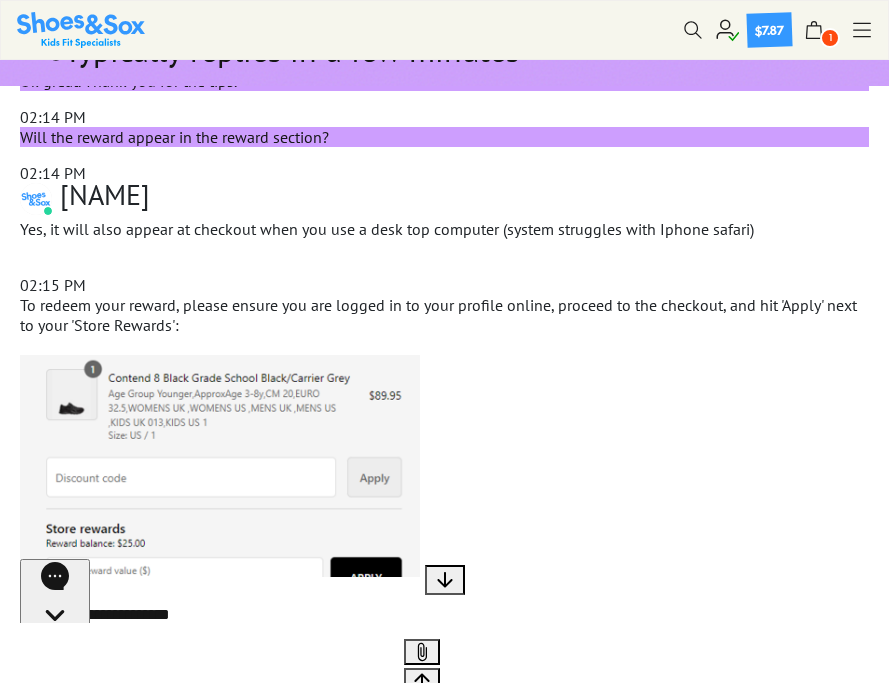 type 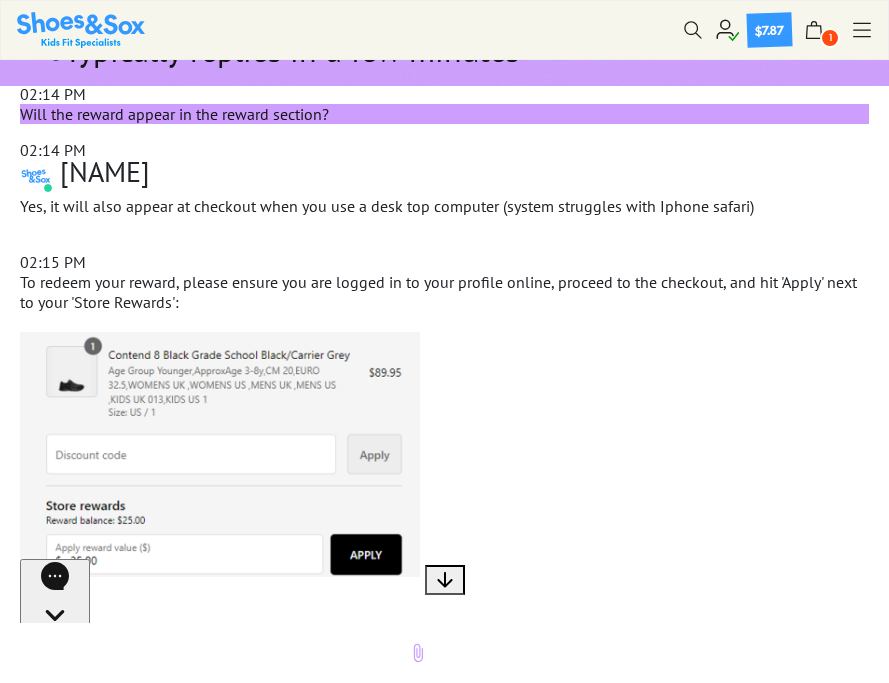 scroll, scrollTop: 2336, scrollLeft: 0, axis: vertical 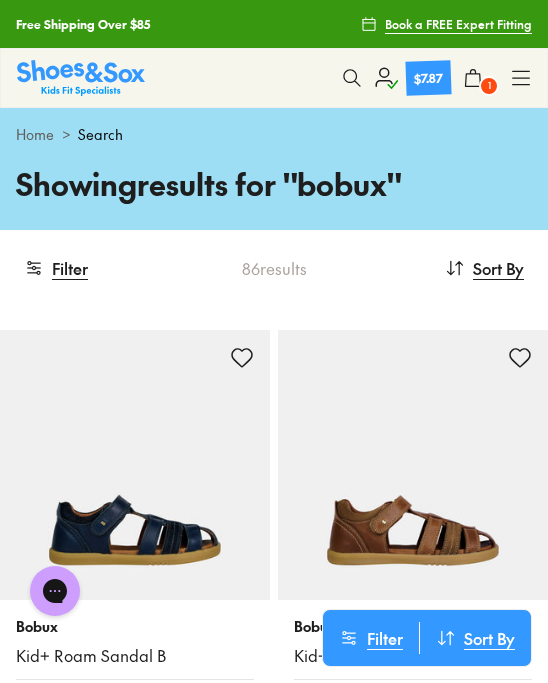 click 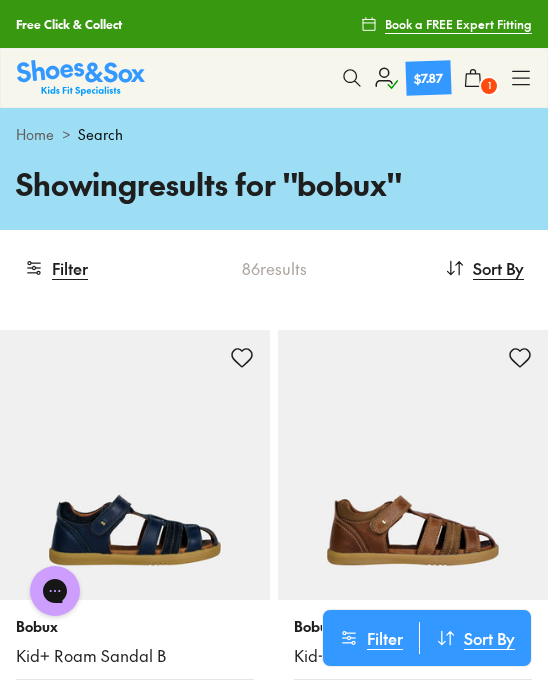 click 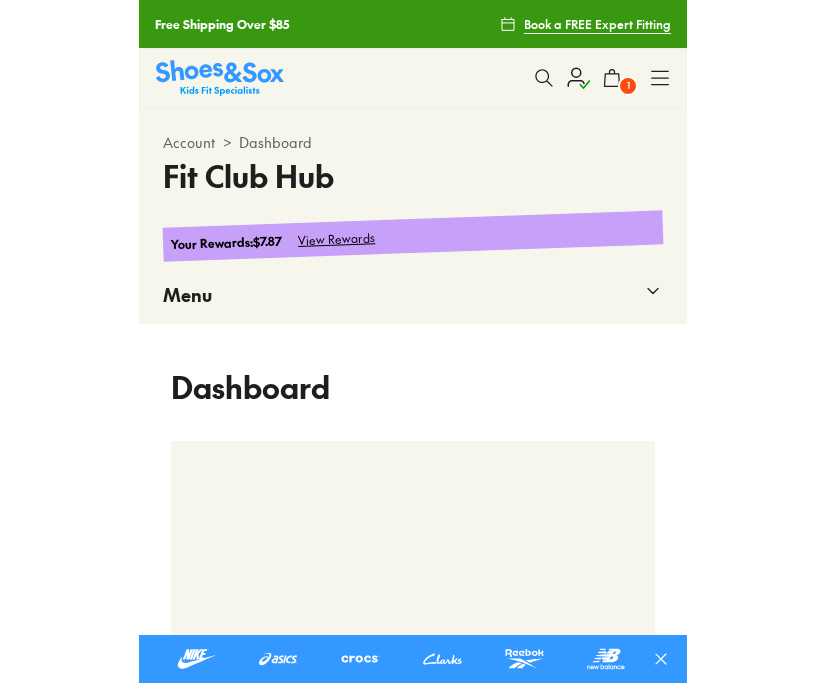 scroll, scrollTop: 0, scrollLeft: 0, axis: both 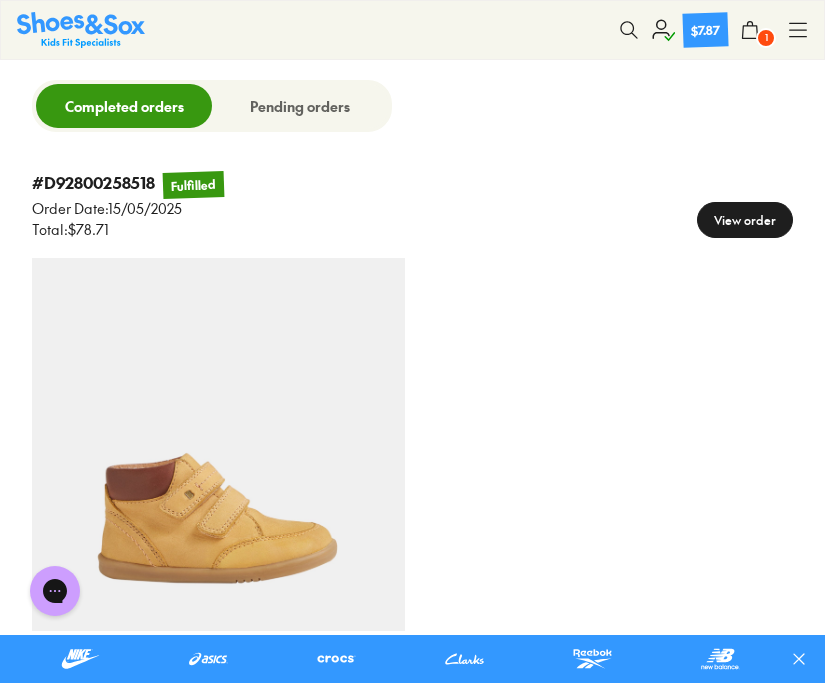 click on "View order" at bounding box center (745, 220) 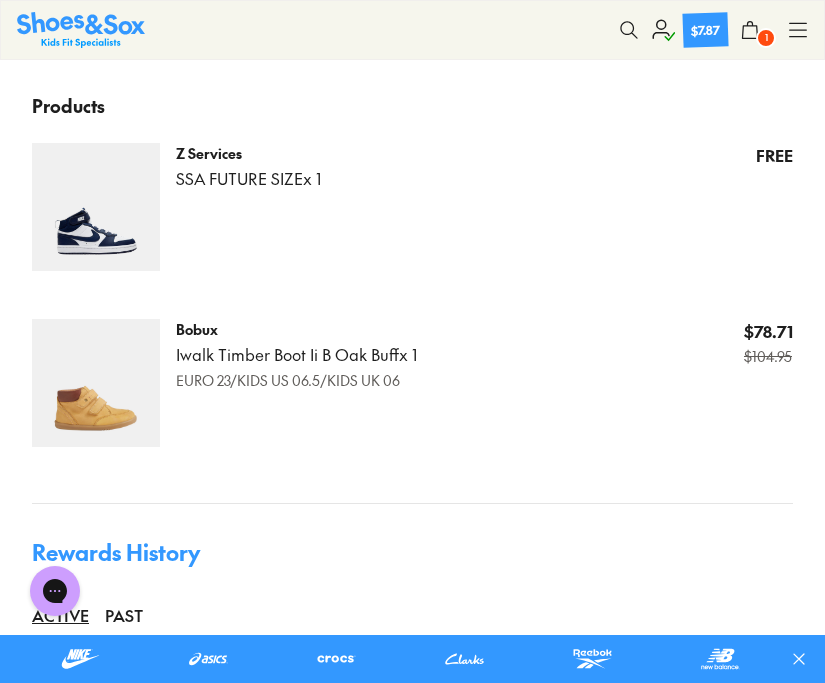 scroll, scrollTop: 0, scrollLeft: 0, axis: both 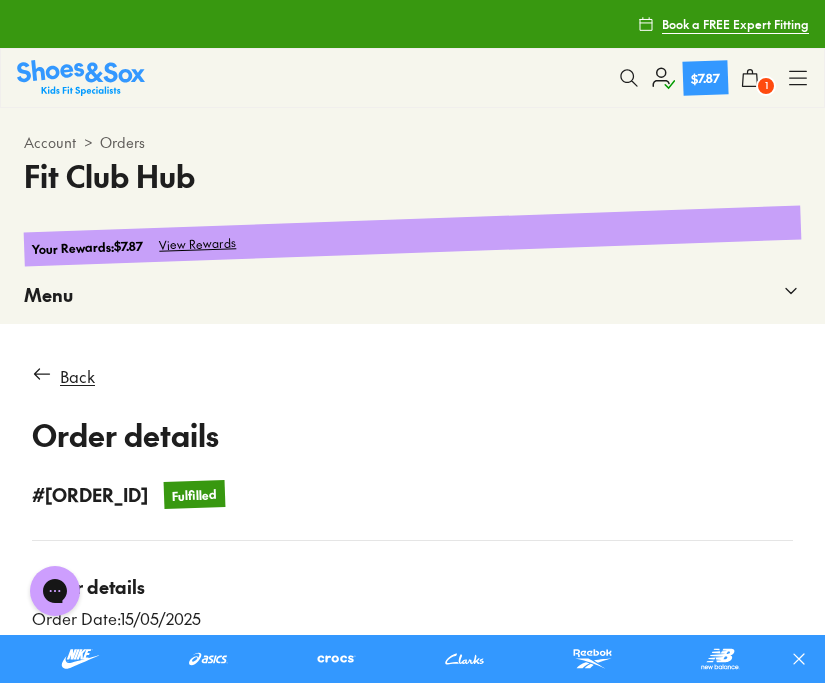 click on "View Rewards" at bounding box center [198, 243] 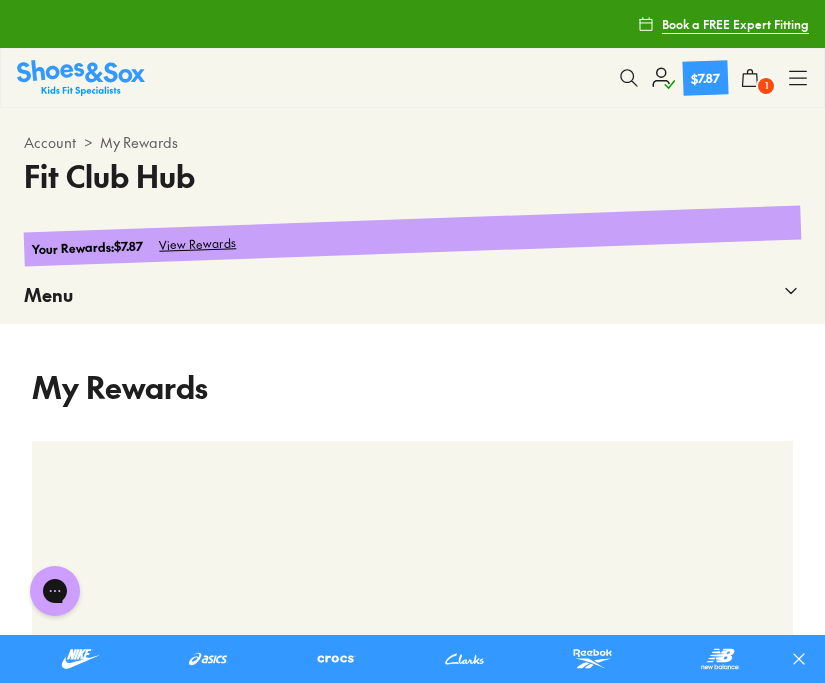 scroll, scrollTop: 108, scrollLeft: 0, axis: vertical 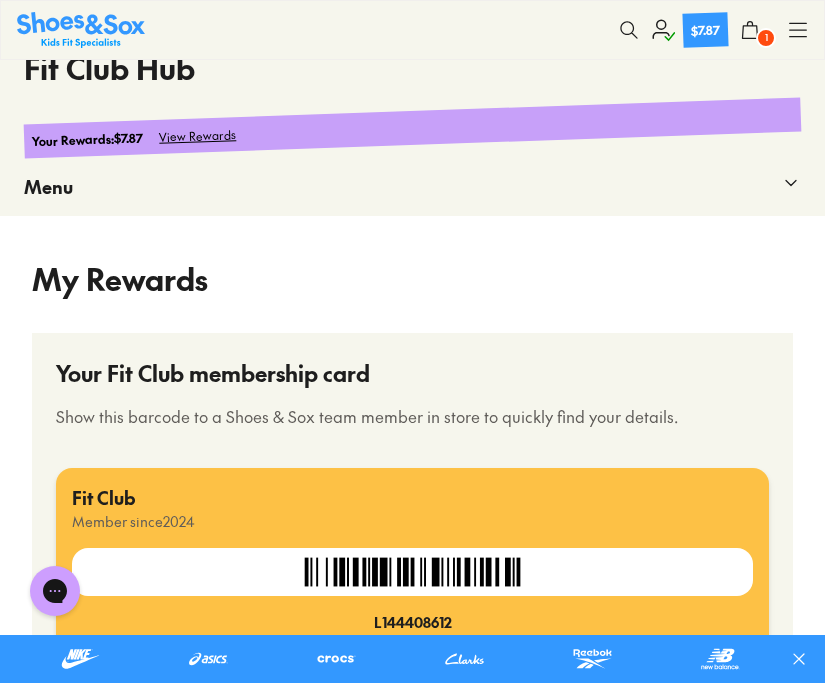 select 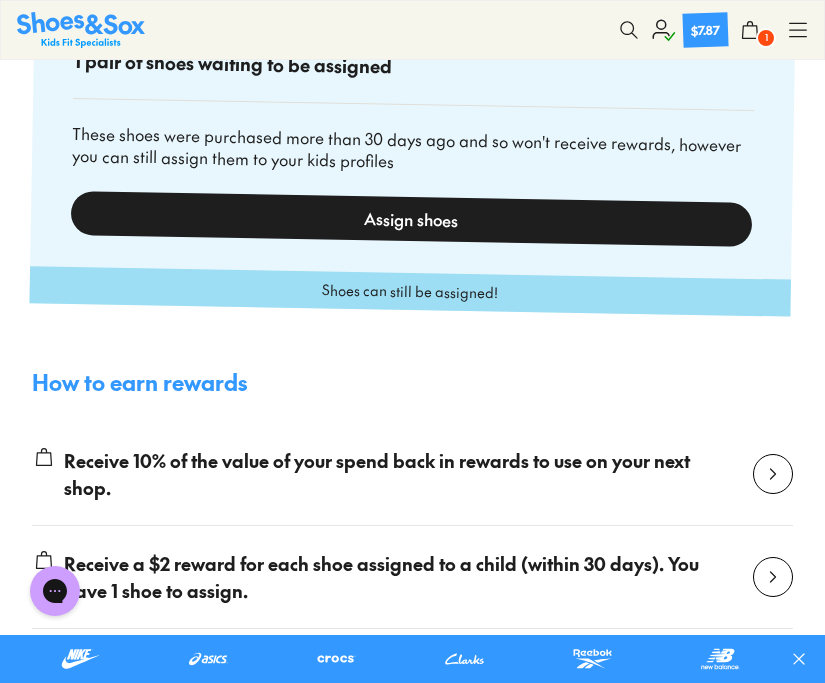 scroll, scrollTop: 1231, scrollLeft: 0, axis: vertical 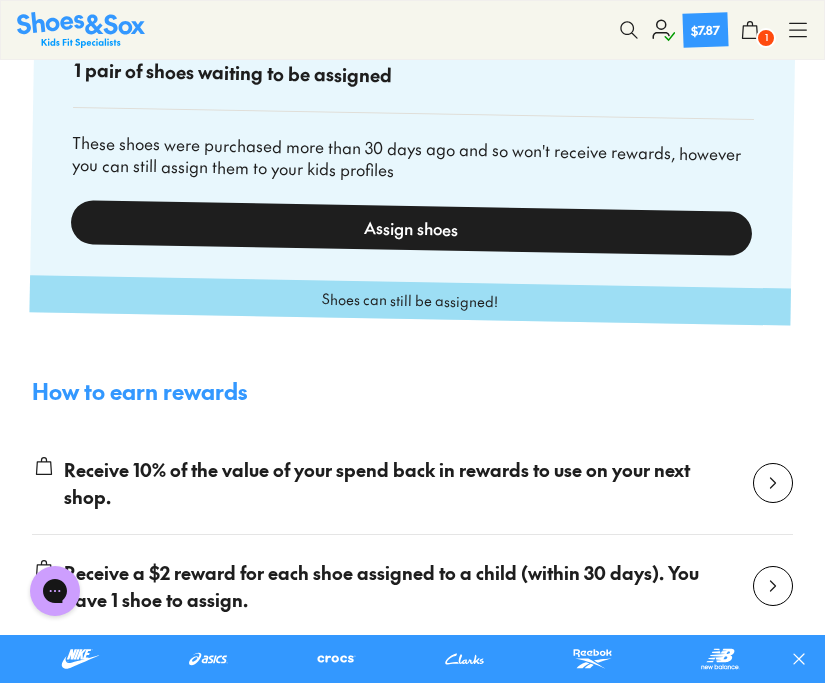 click on "Assign shoes" at bounding box center (412, 228) 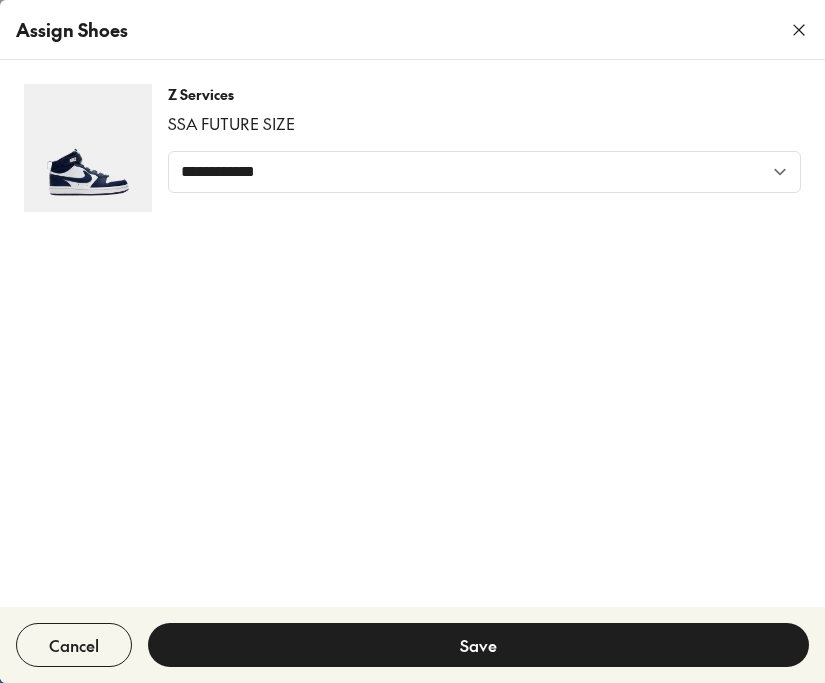scroll, scrollTop: 0, scrollLeft: 0, axis: both 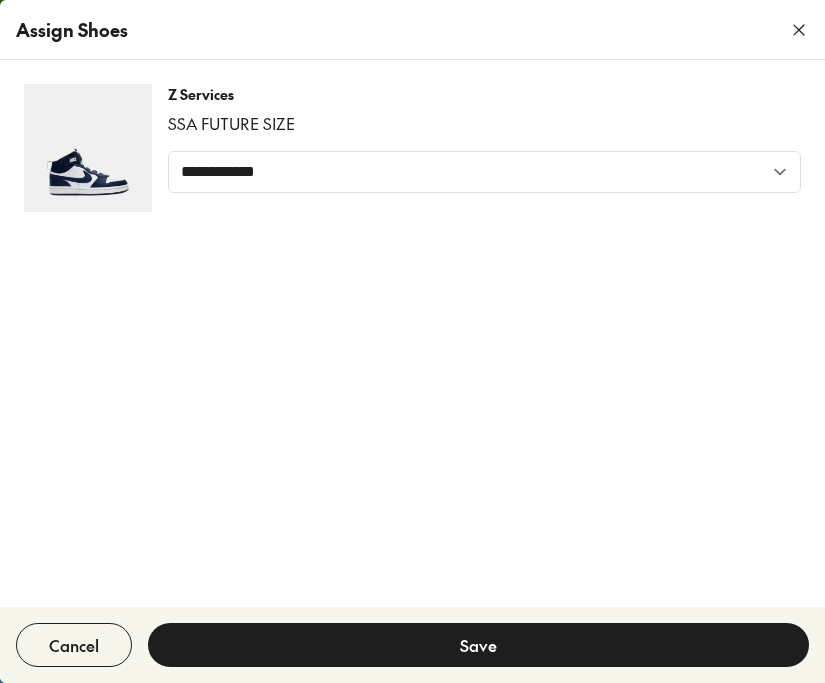 click 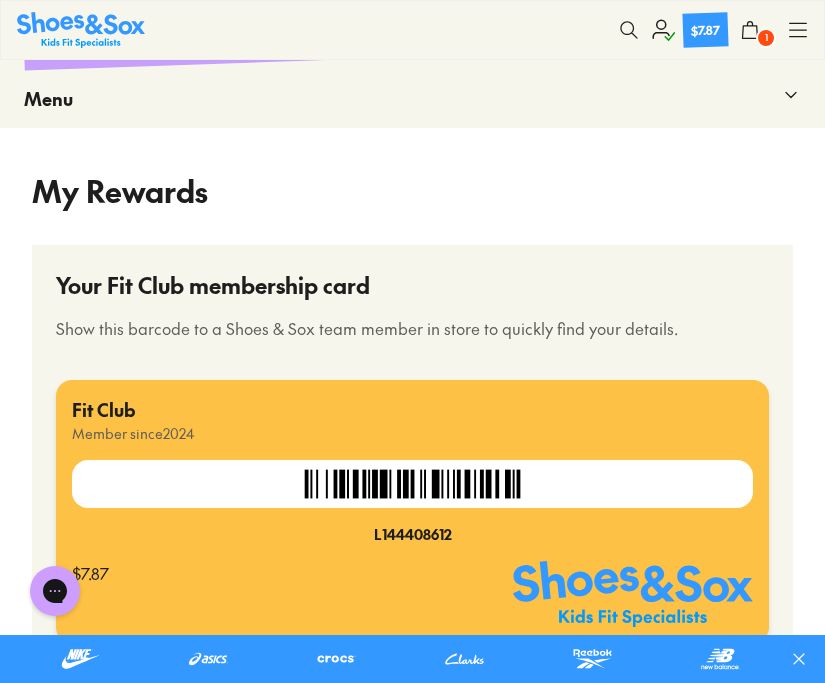 scroll, scrollTop: 0, scrollLeft: 0, axis: both 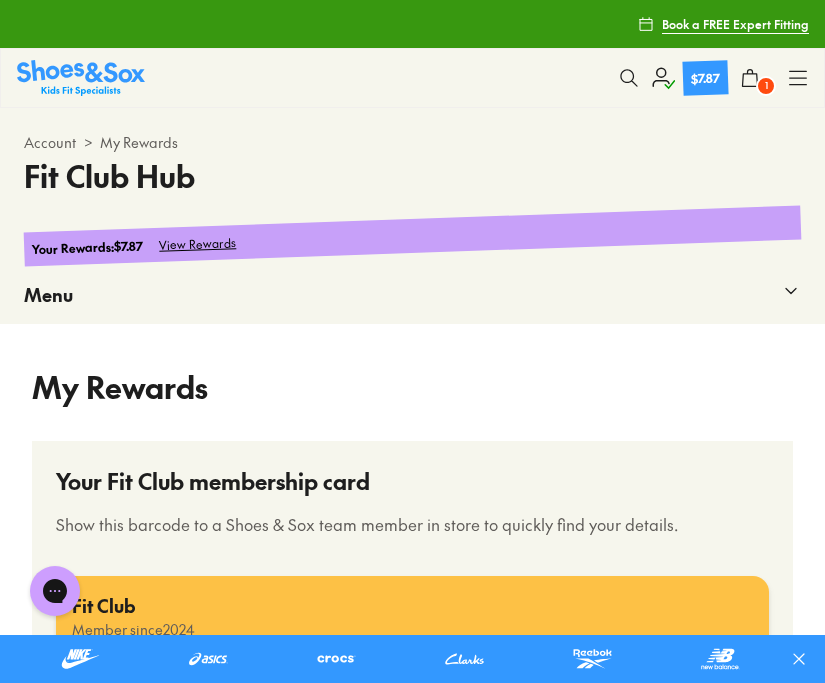 click on "Menu" at bounding box center (48, 294) 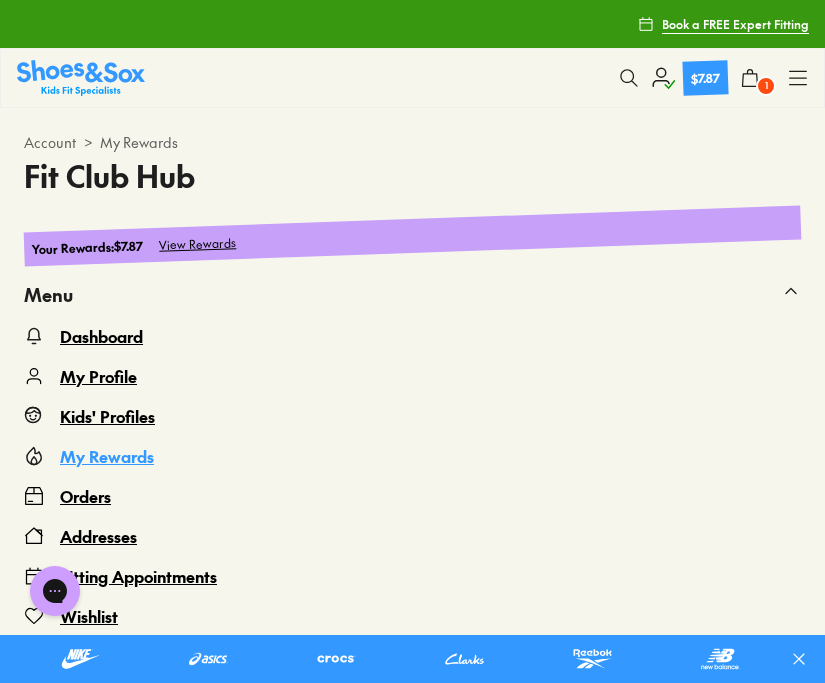 click on "Kids' Profiles" at bounding box center [107, 416] 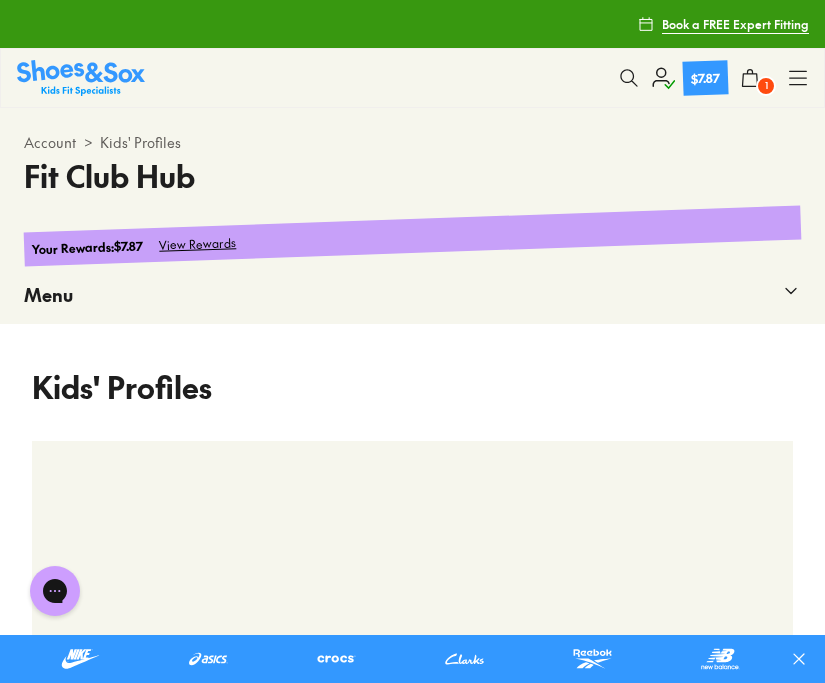 scroll, scrollTop: 108, scrollLeft: 0, axis: vertical 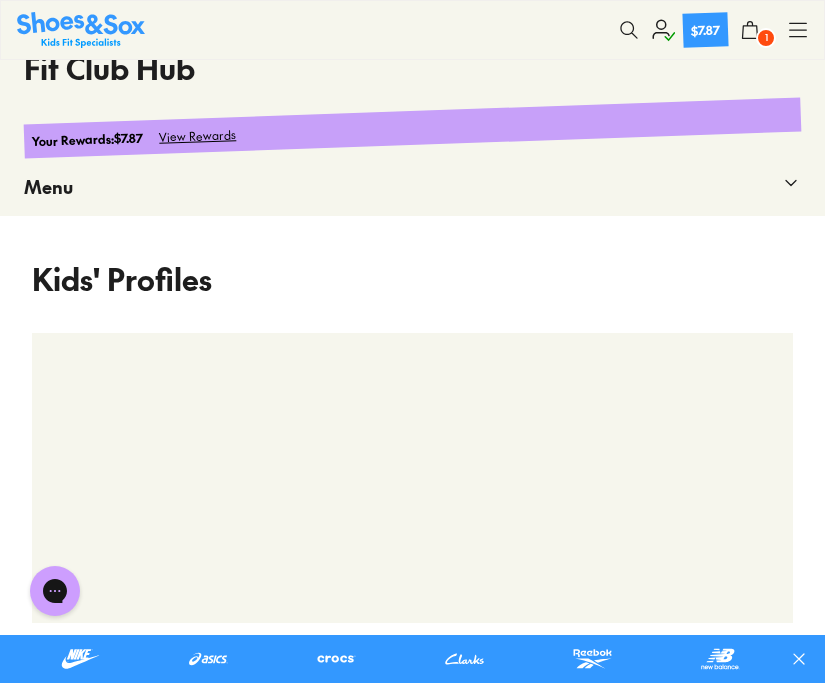 select 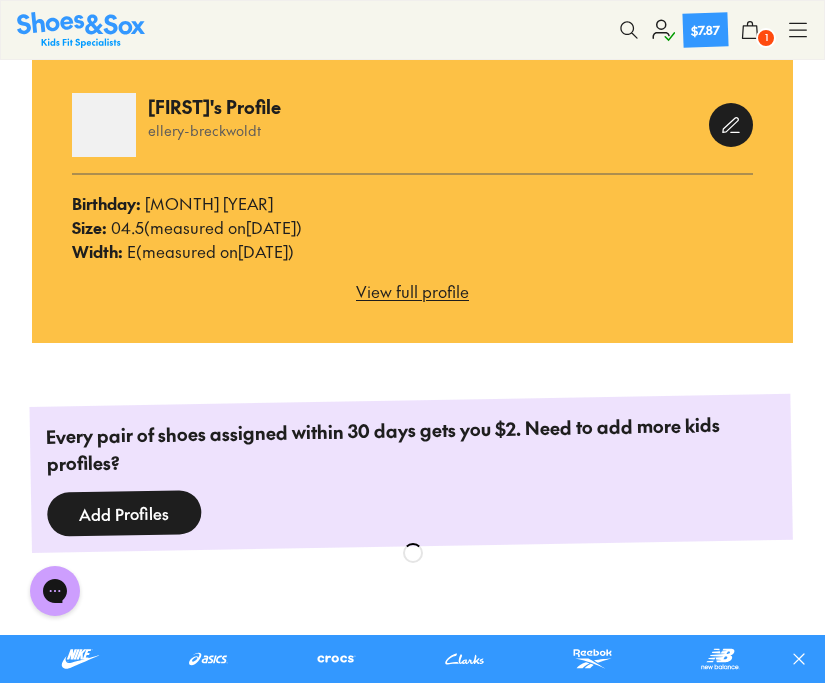 scroll, scrollTop: 409, scrollLeft: 0, axis: vertical 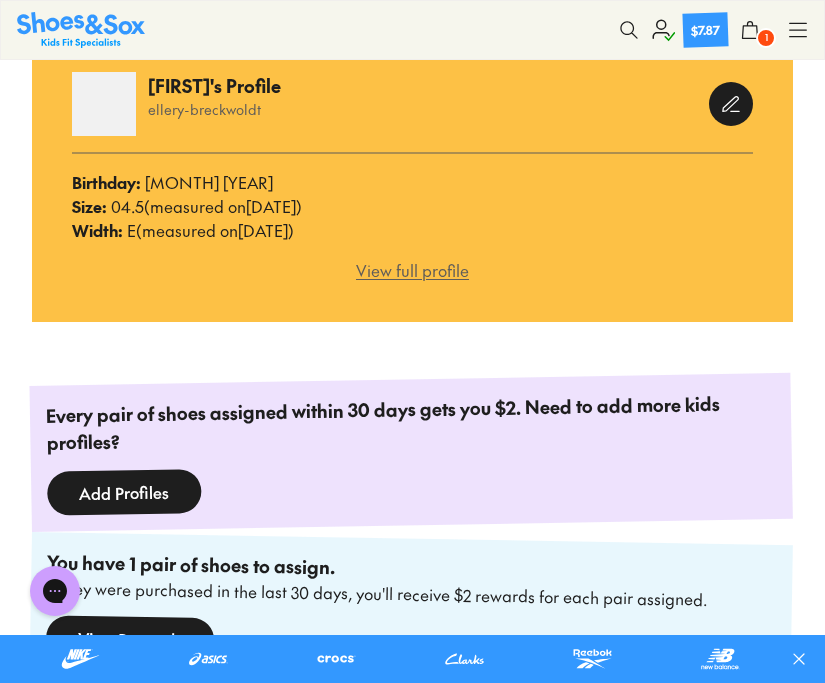 click on "View full profile" at bounding box center (412, 270) 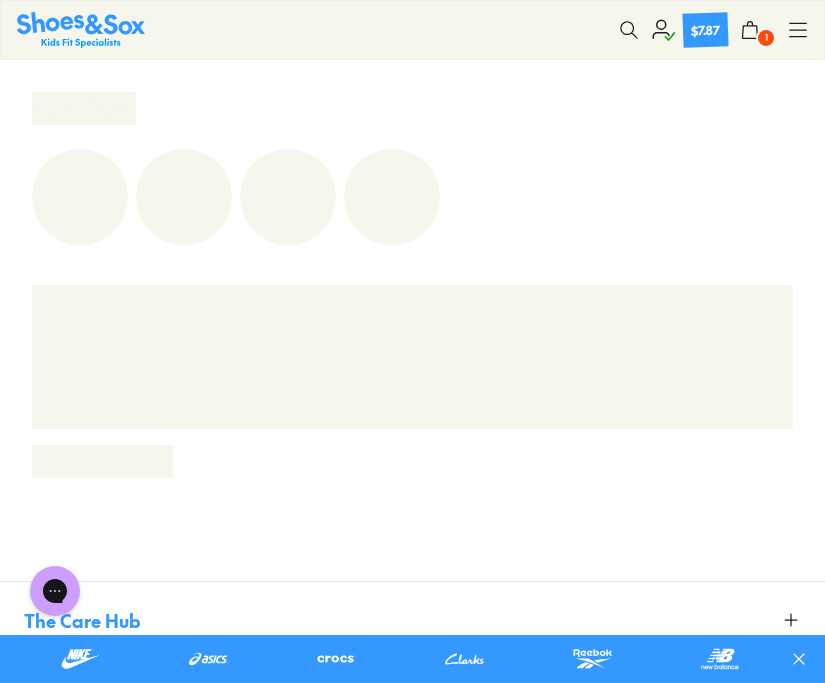 scroll, scrollTop: 108, scrollLeft: 0, axis: vertical 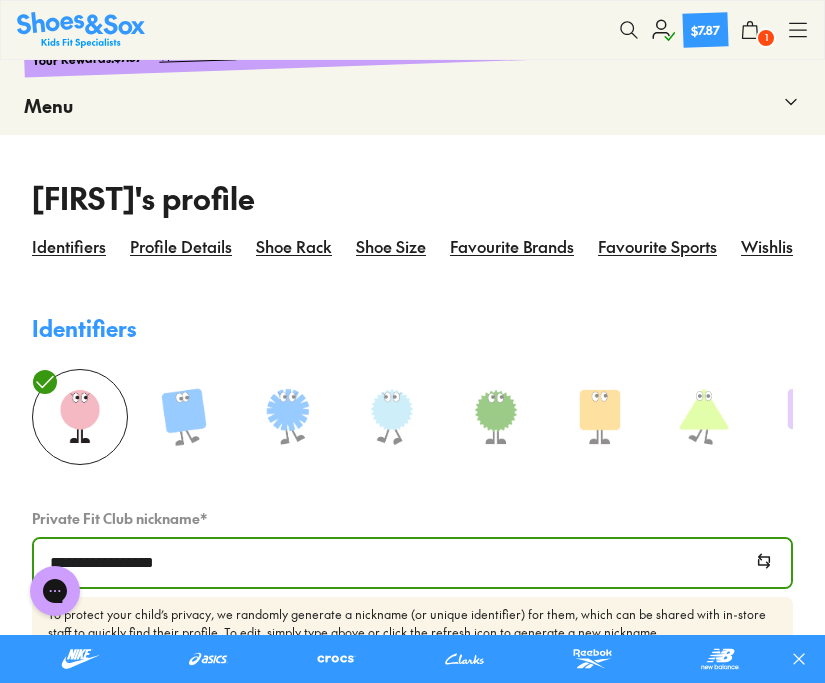 select 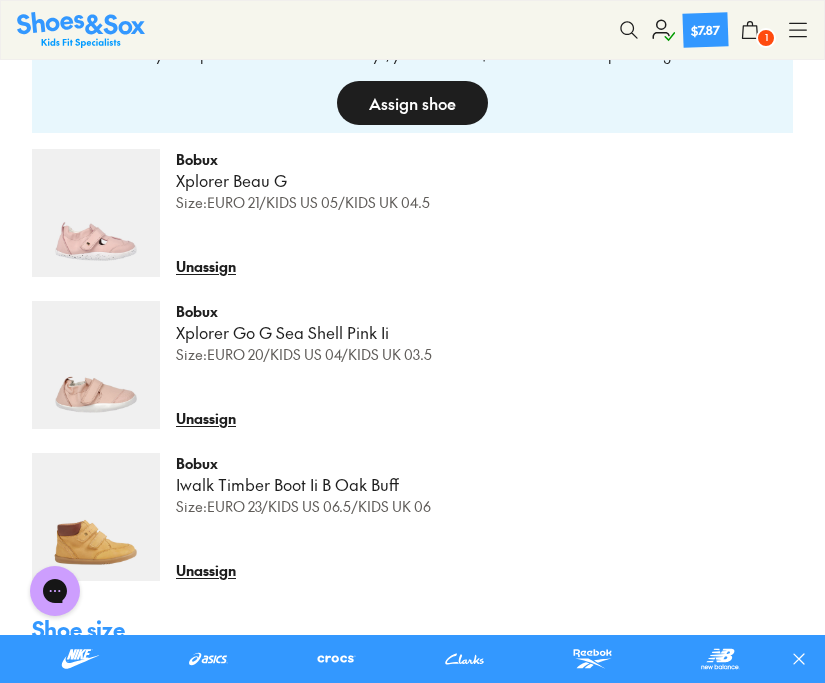 scroll, scrollTop: 1324, scrollLeft: 0, axis: vertical 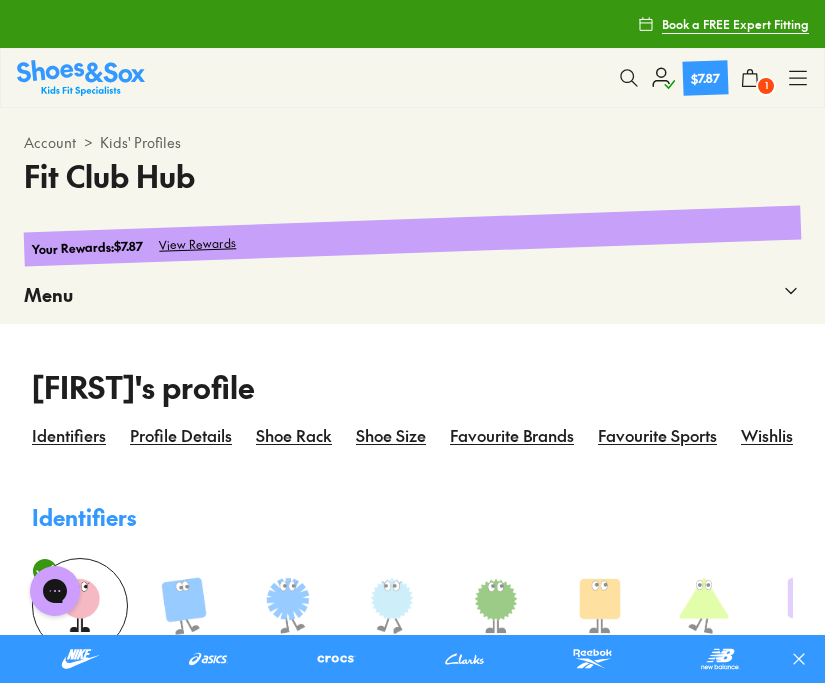 click on "Menu" at bounding box center (48, 294) 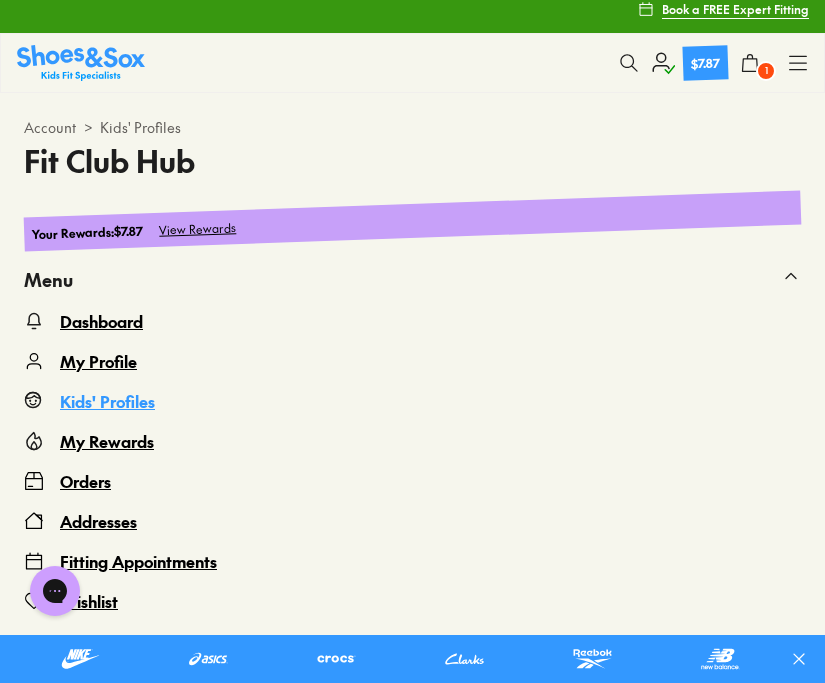 click on "My Rewards" at bounding box center [107, 441] 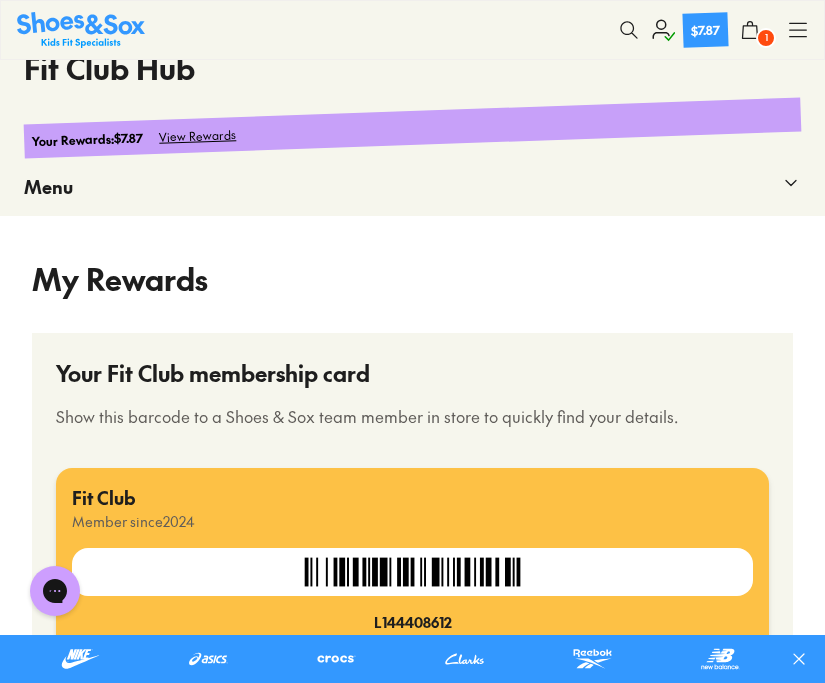 select 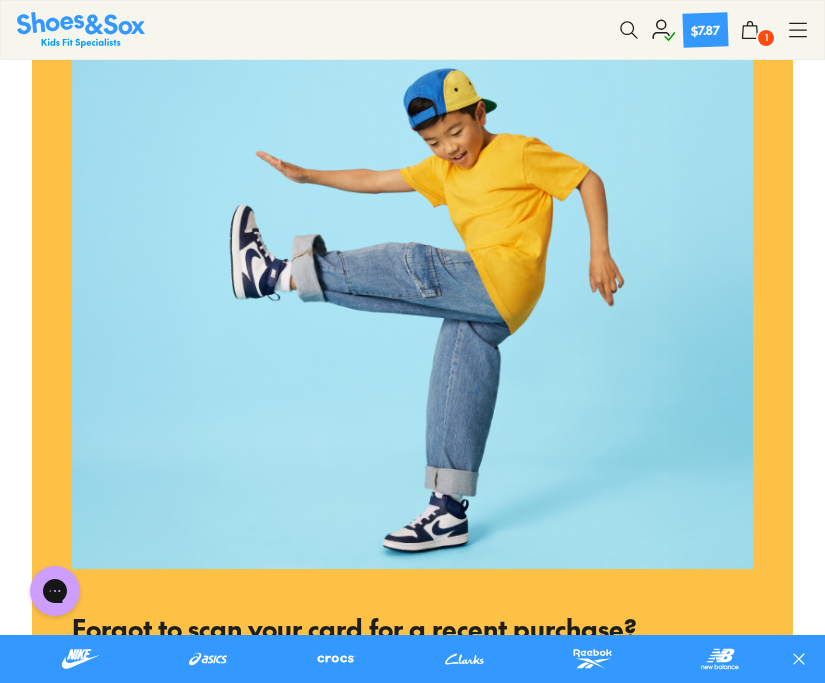 scroll, scrollTop: 2171, scrollLeft: 0, axis: vertical 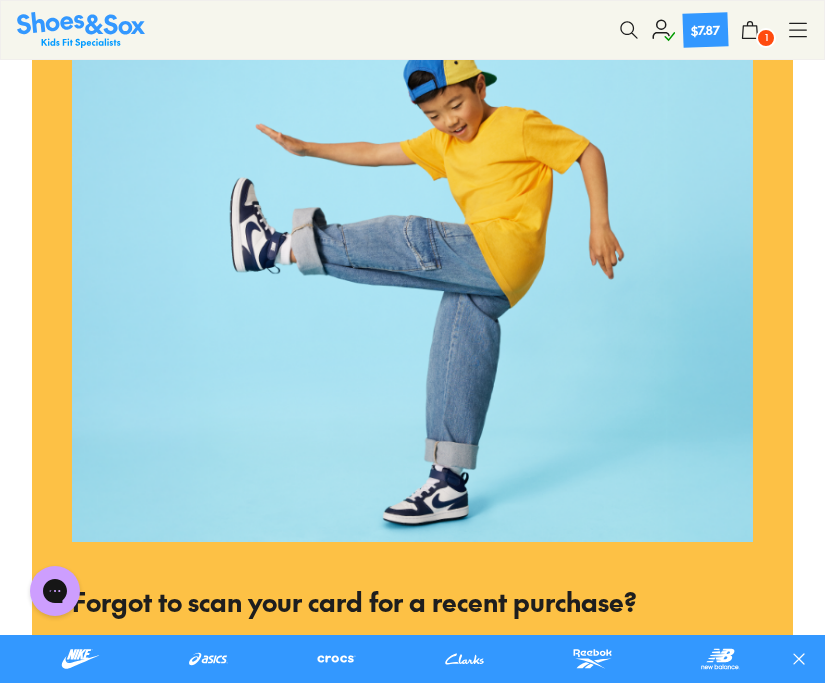 click 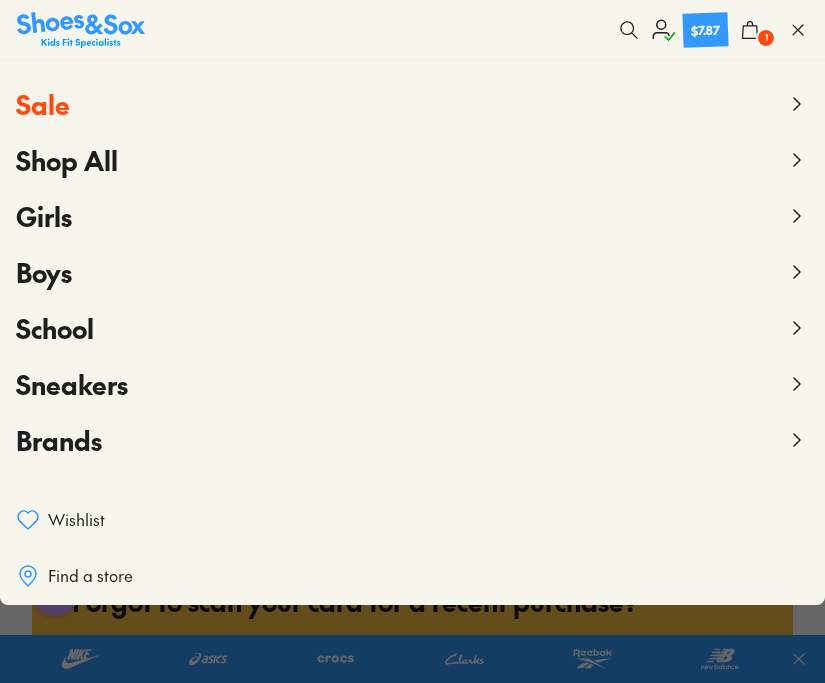 click on "1" at bounding box center (766, 38) 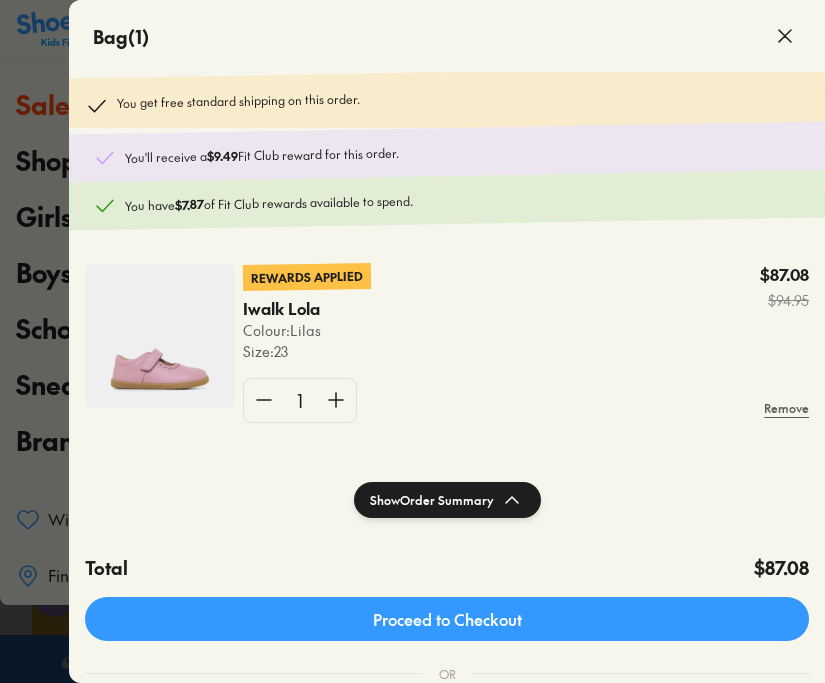 click 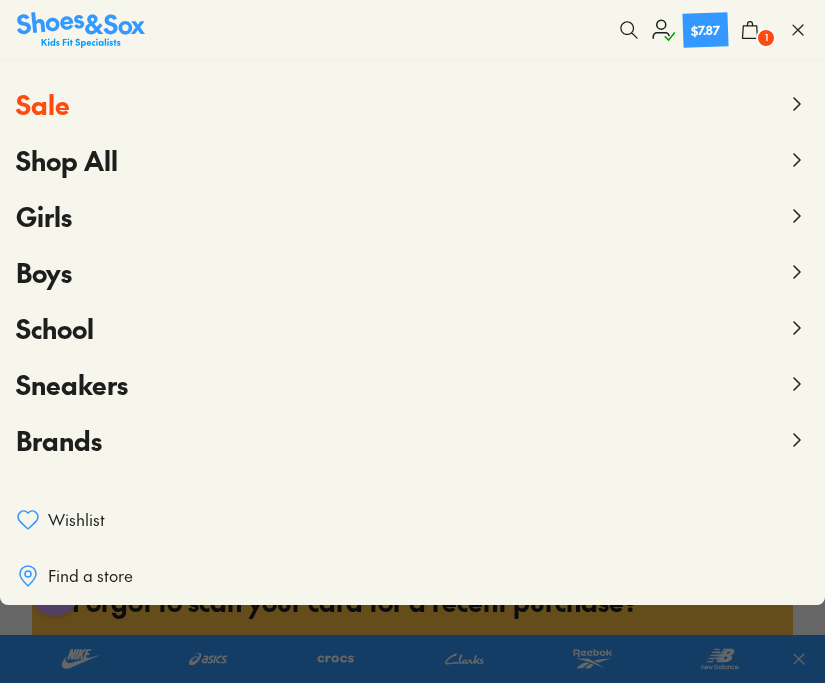 click 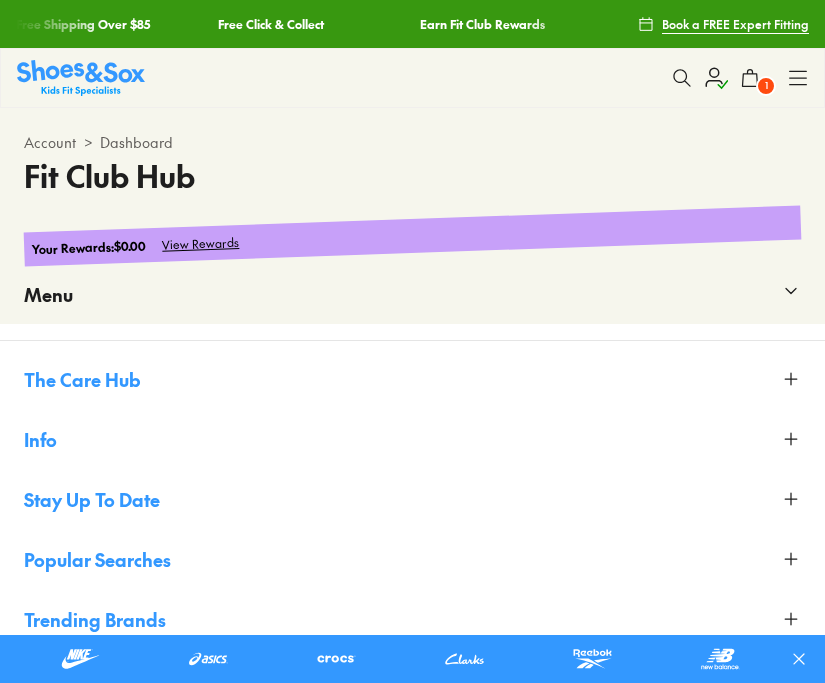 scroll, scrollTop: 0, scrollLeft: 0, axis: both 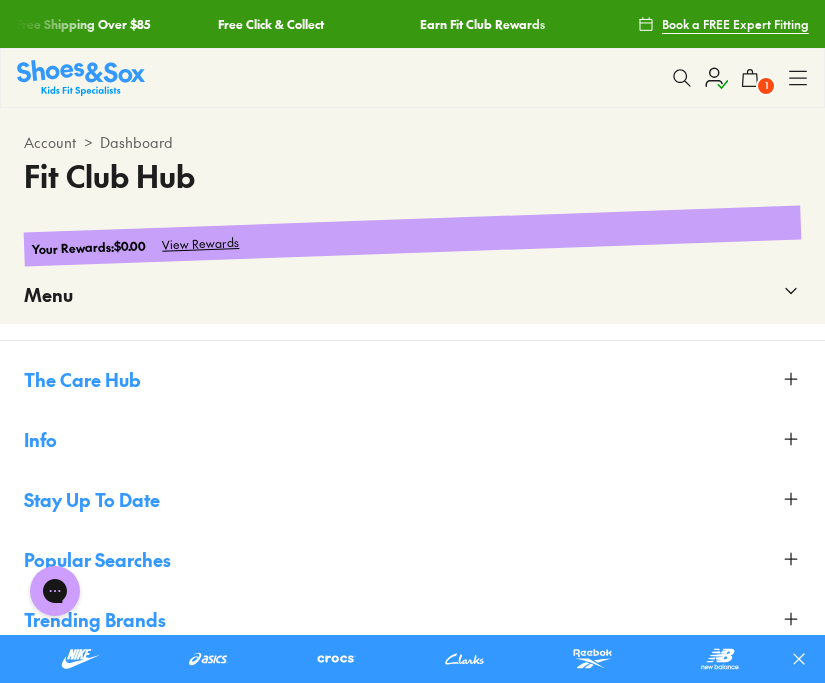 click 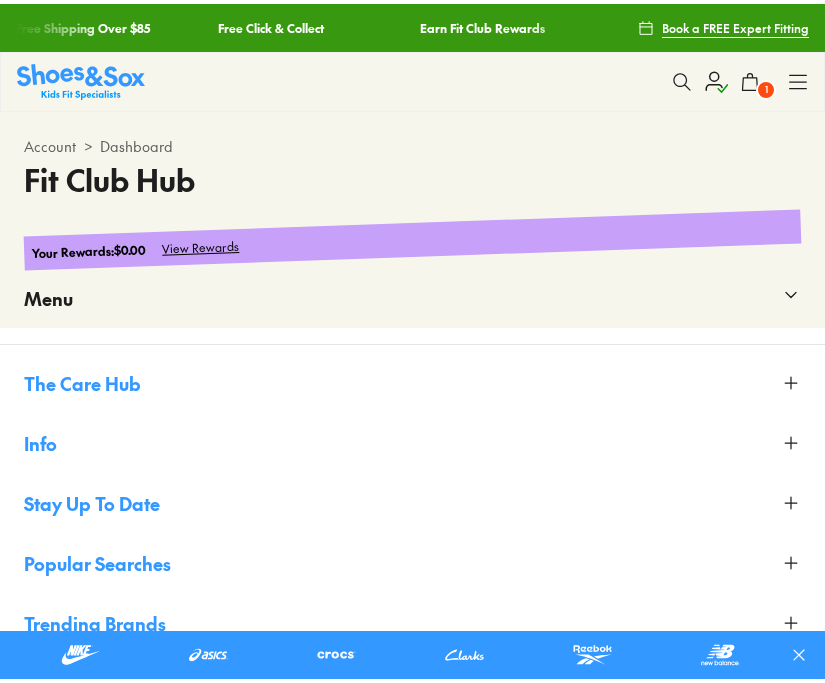 scroll, scrollTop: 0, scrollLeft: 0, axis: both 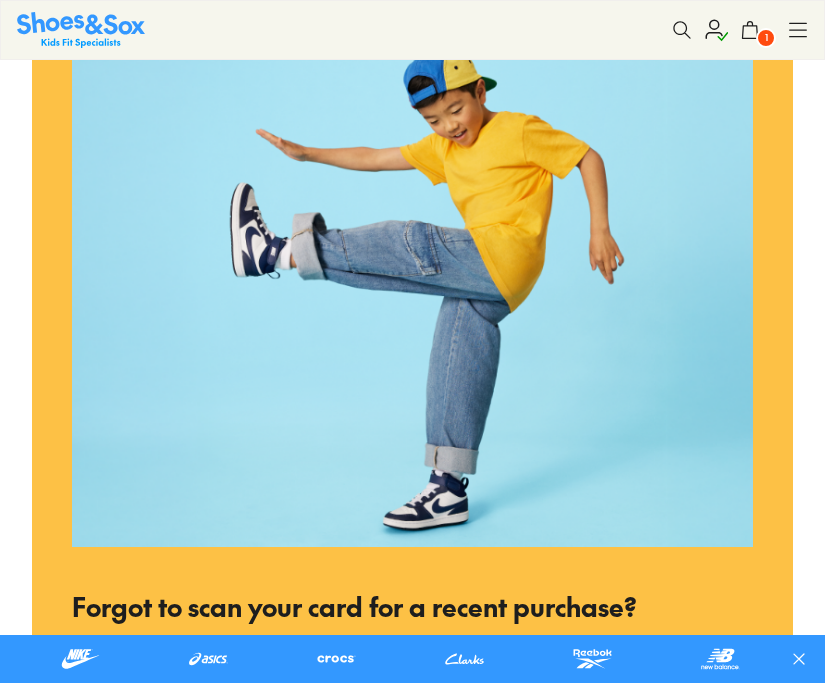 select 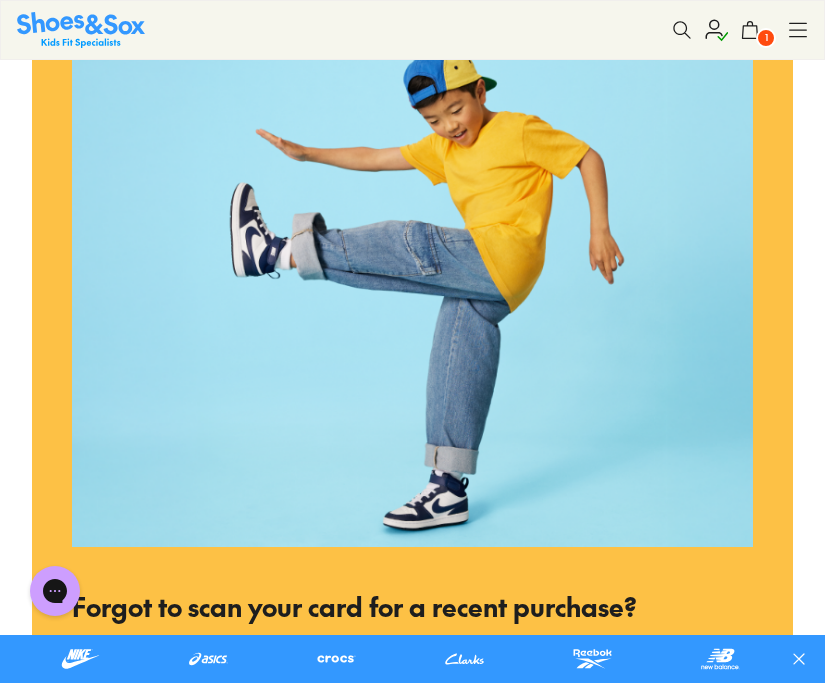 scroll, scrollTop: 0, scrollLeft: 0, axis: both 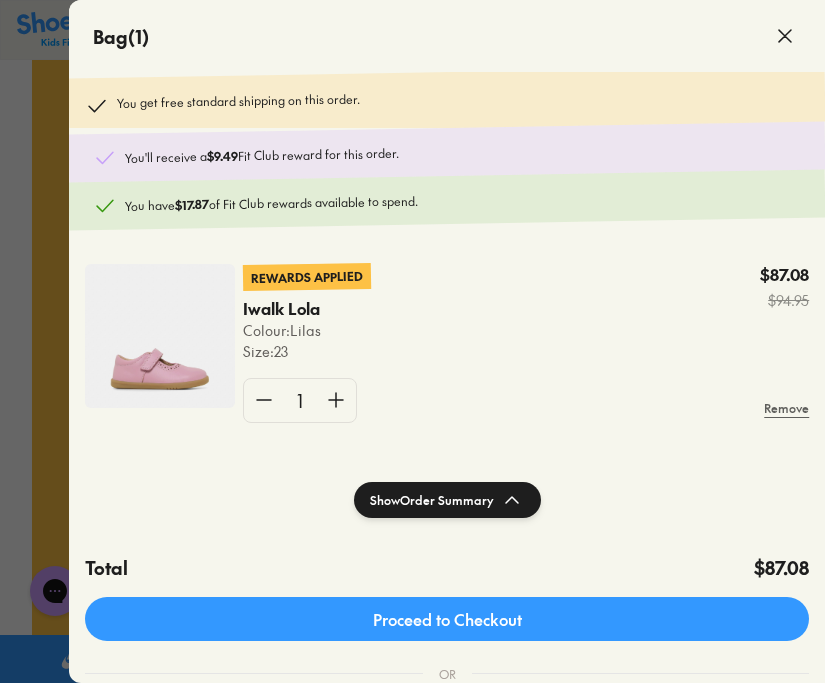click 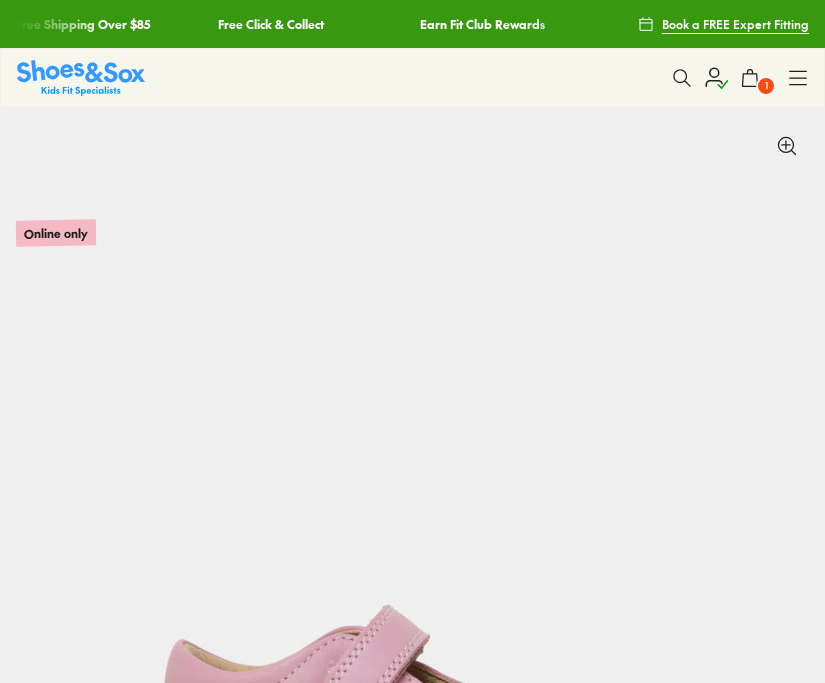 scroll, scrollTop: 0, scrollLeft: 0, axis: both 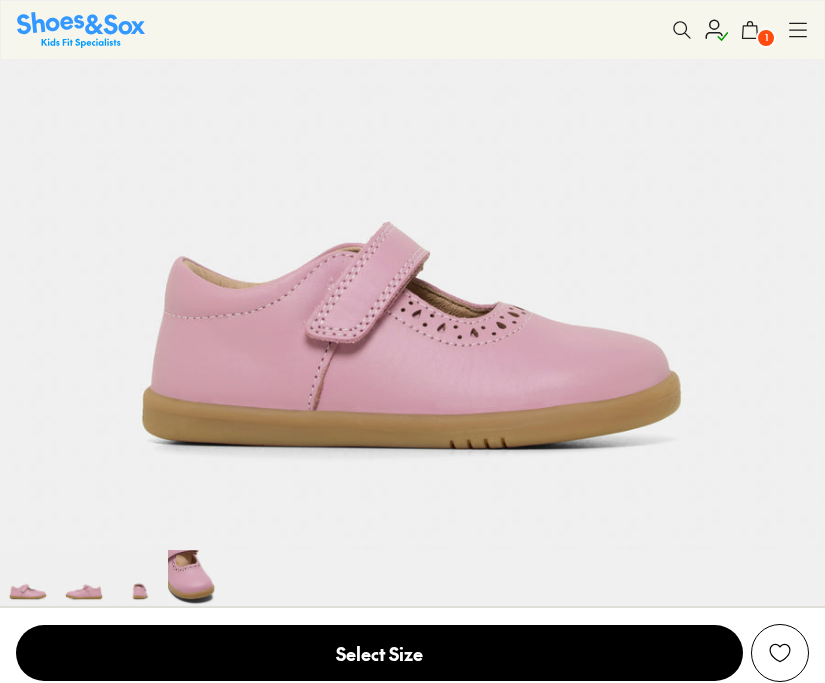 select on "*" 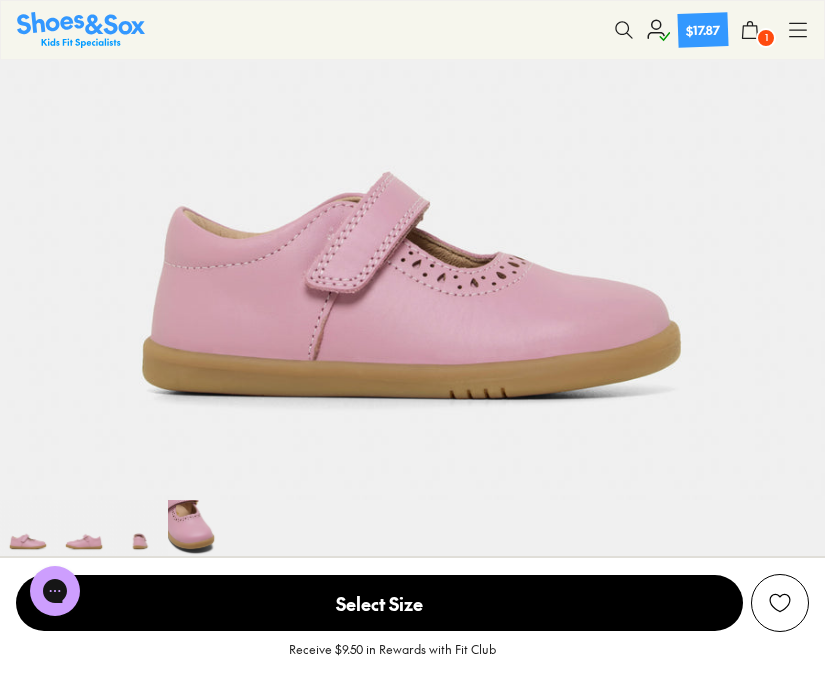 scroll, scrollTop: 0, scrollLeft: 0, axis: both 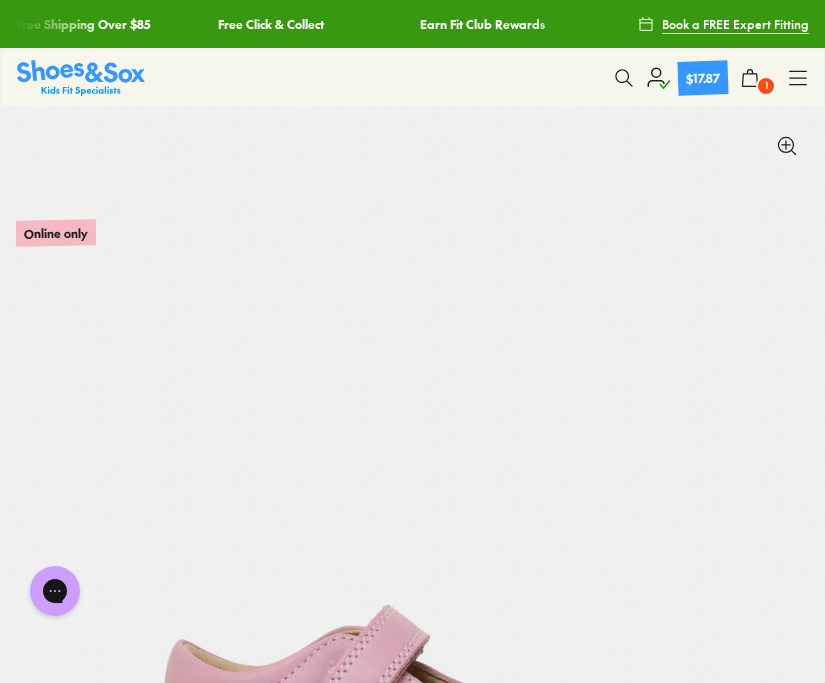 click 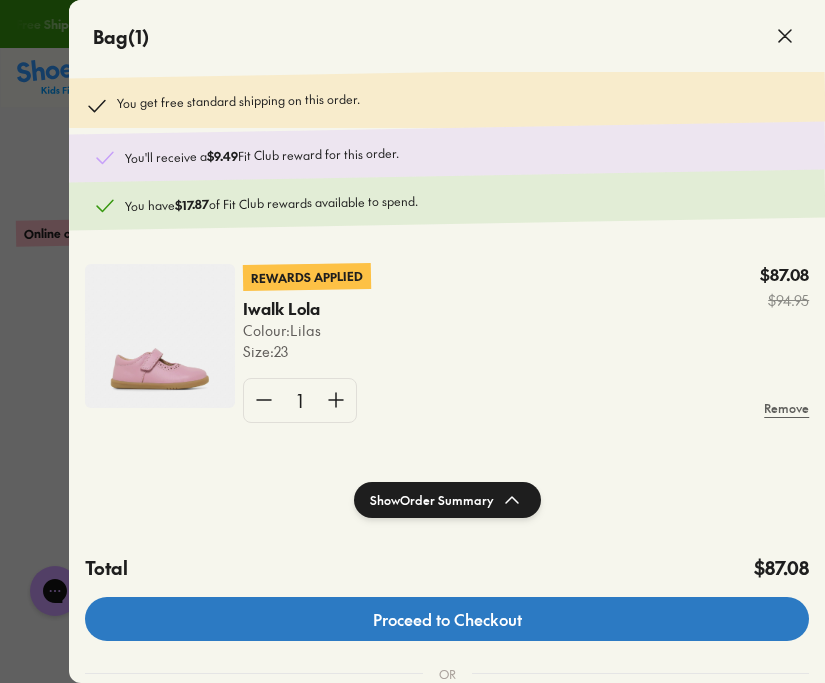 click on "Proceed to Checkout" 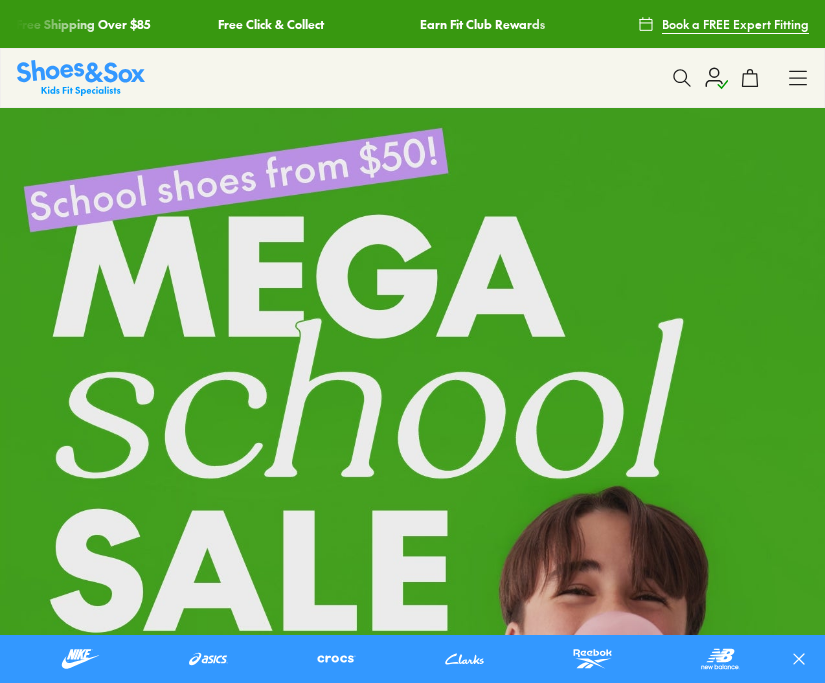 scroll, scrollTop: 678, scrollLeft: 0, axis: vertical 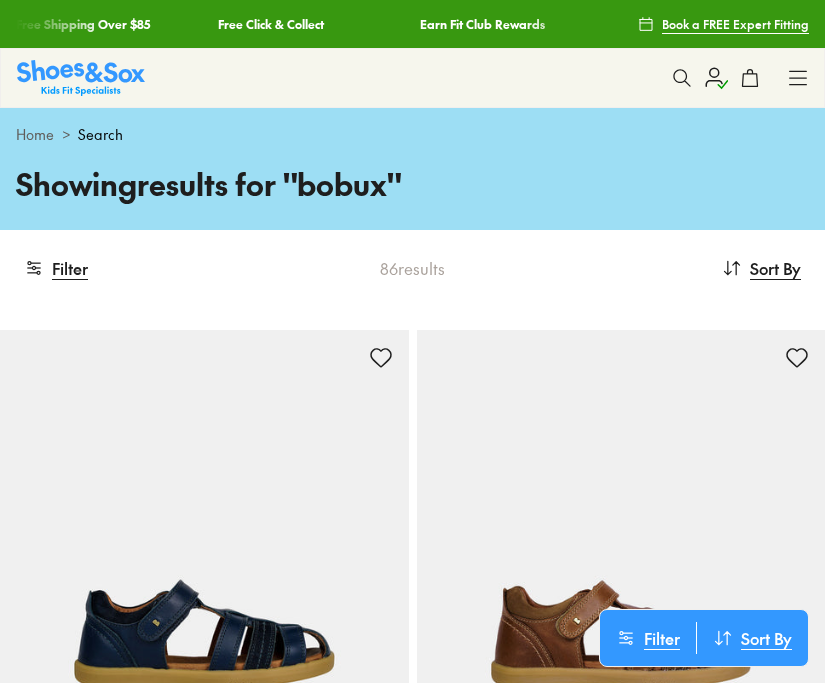 click 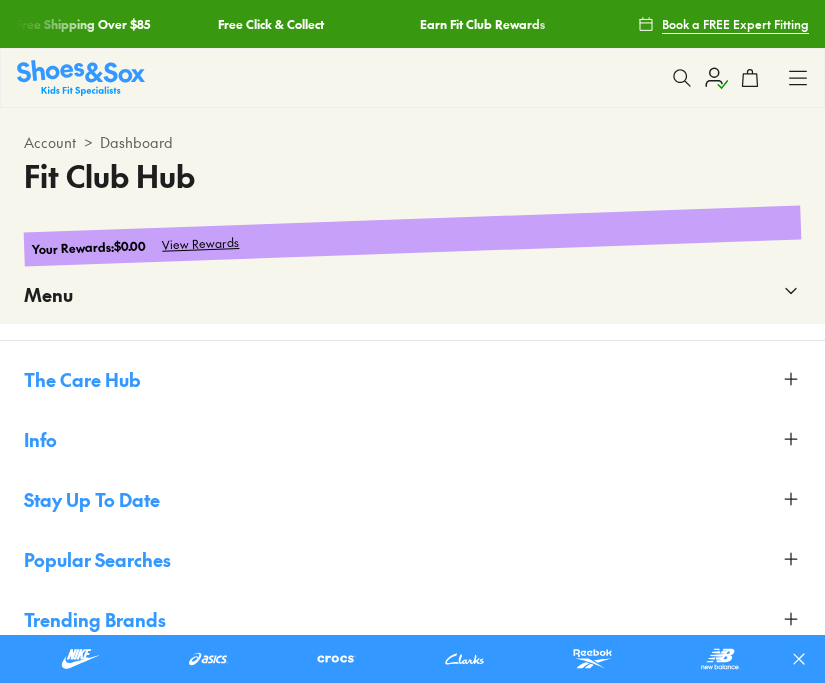 scroll, scrollTop: 0, scrollLeft: 0, axis: both 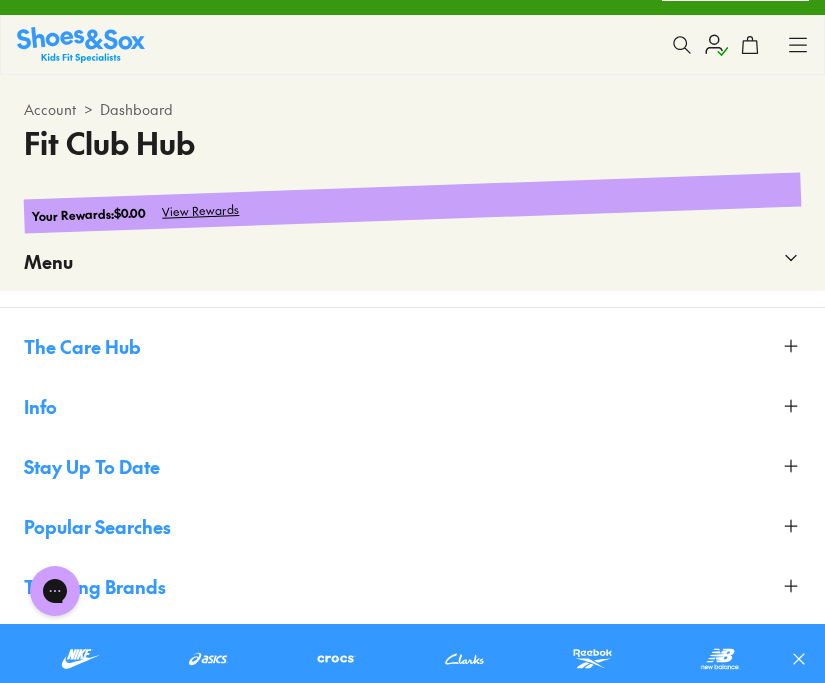click on "Menu" at bounding box center (48, 261) 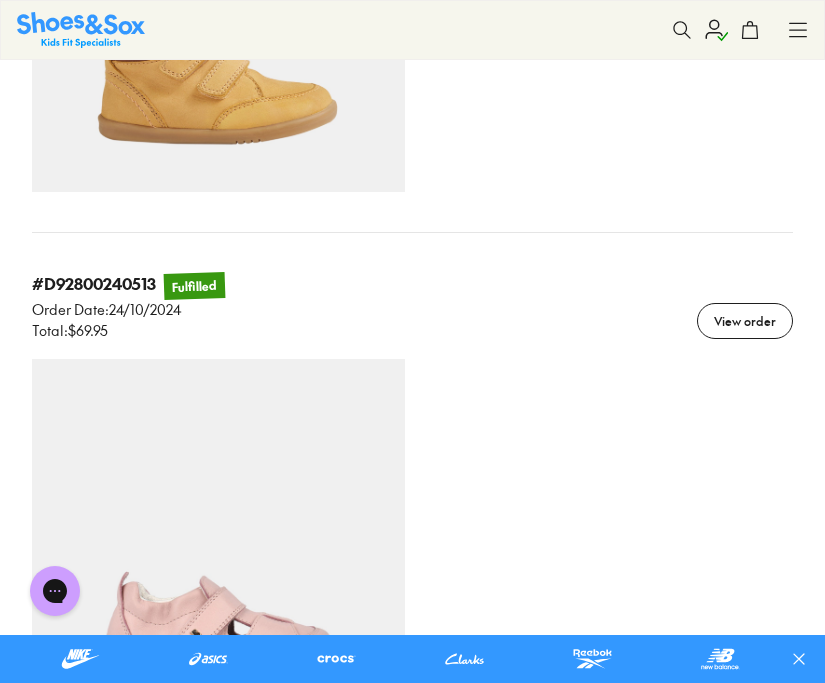 scroll, scrollTop: 2534, scrollLeft: 0, axis: vertical 